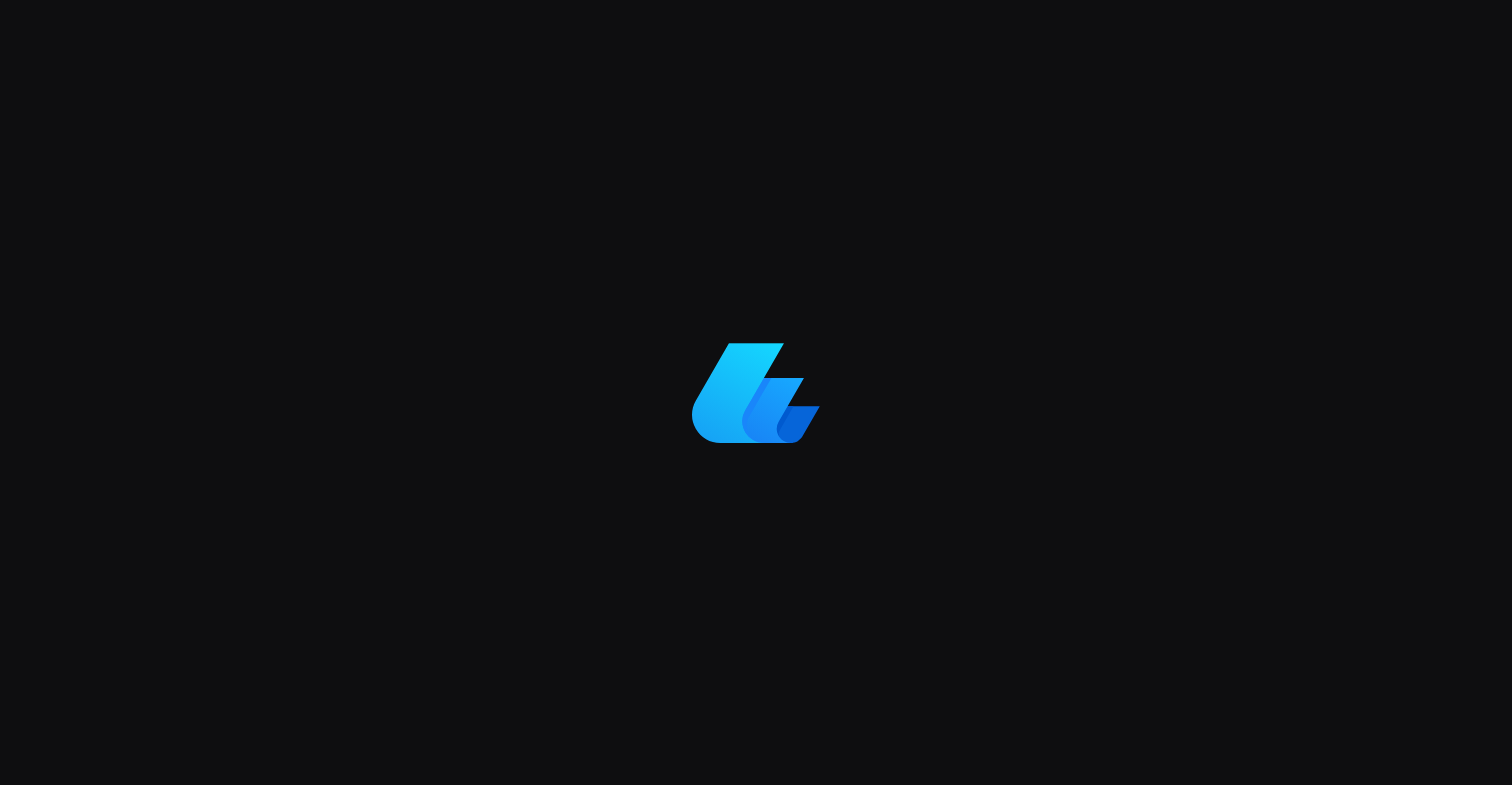 scroll, scrollTop: 0, scrollLeft: 0, axis: both 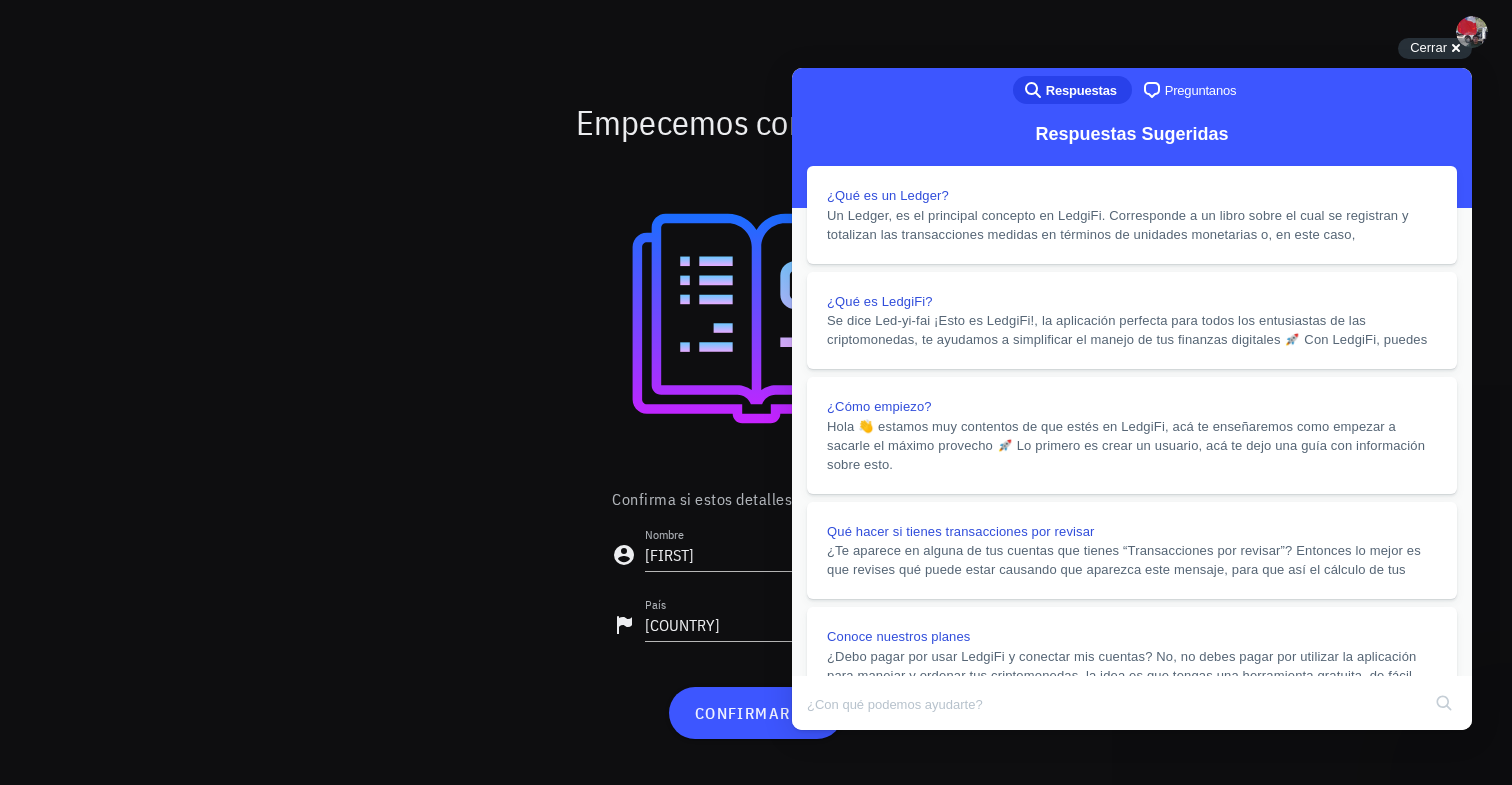 click on "Close" at bounding box center [811, 744] 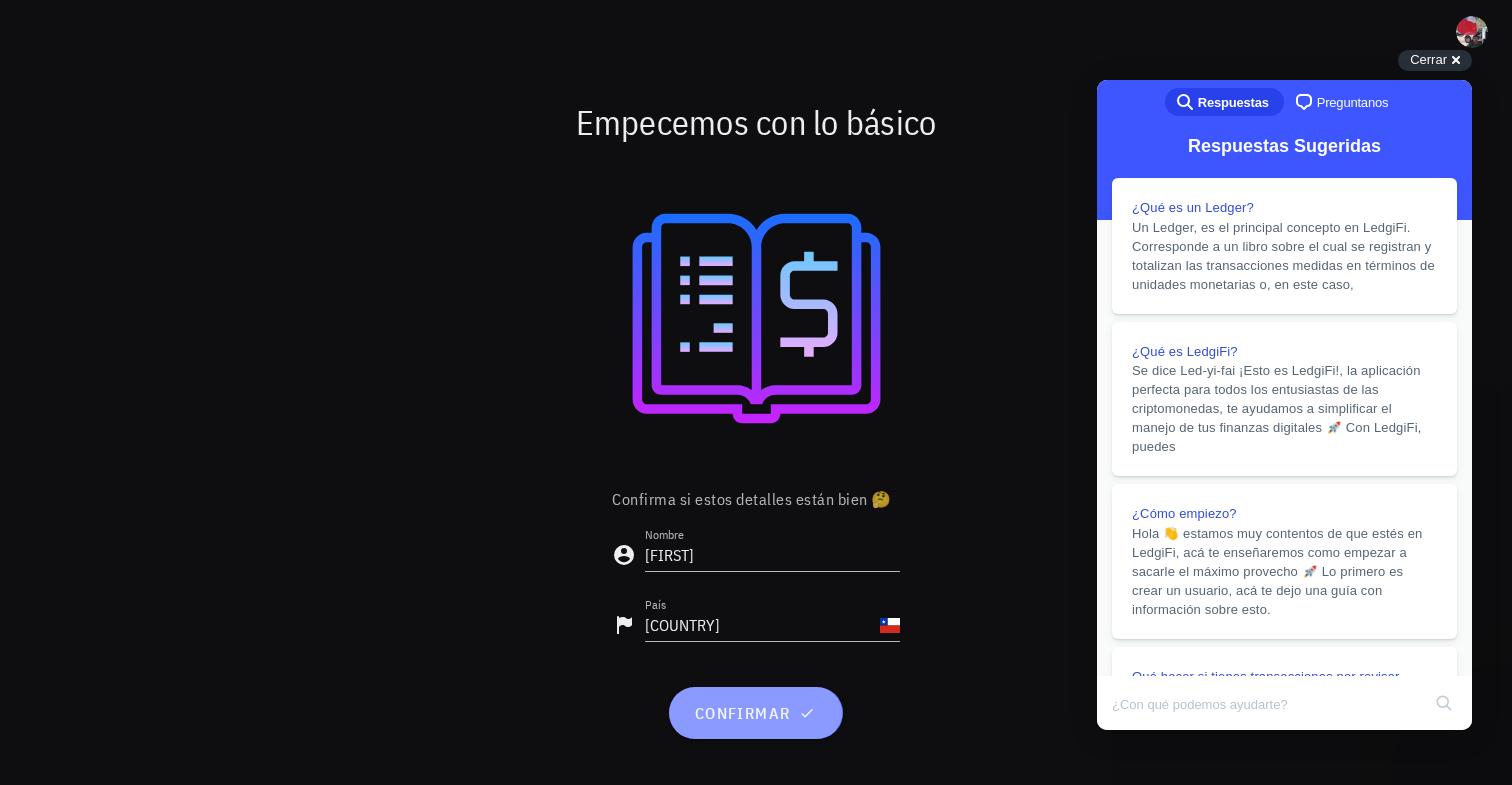 click on "confirmar" at bounding box center [755, 713] 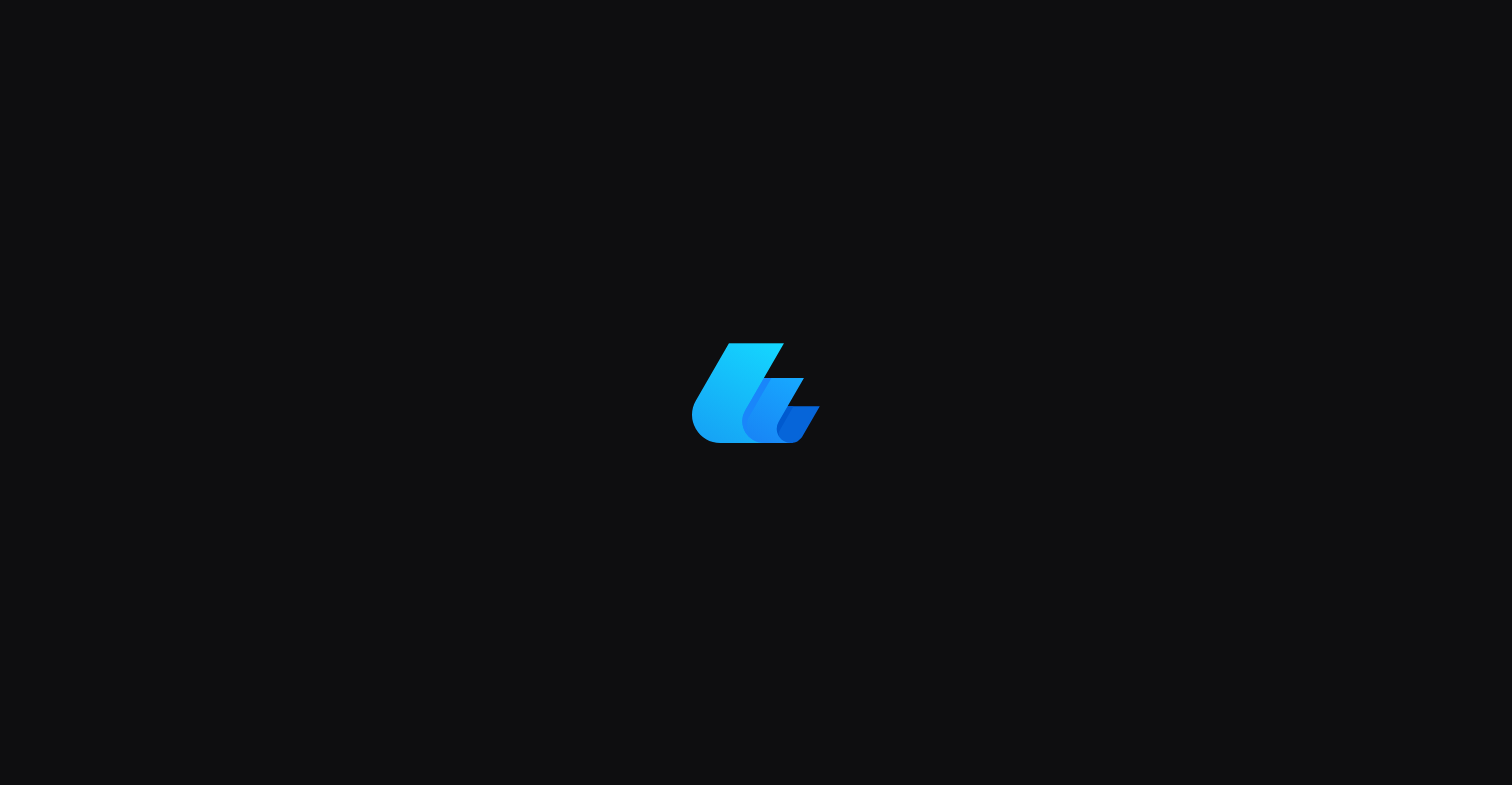 click at bounding box center (756, 392) 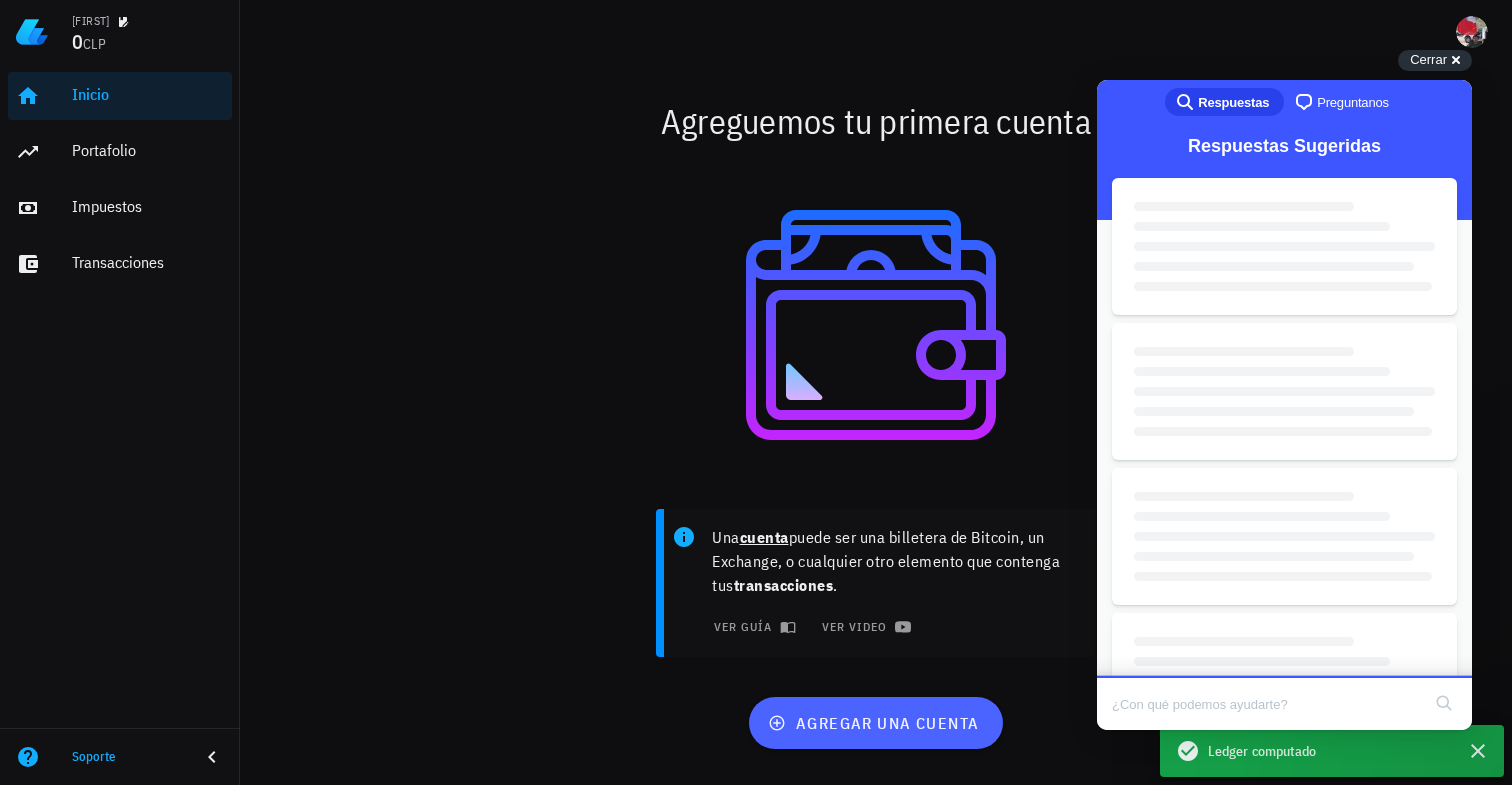scroll, scrollTop: 0, scrollLeft: 0, axis: both 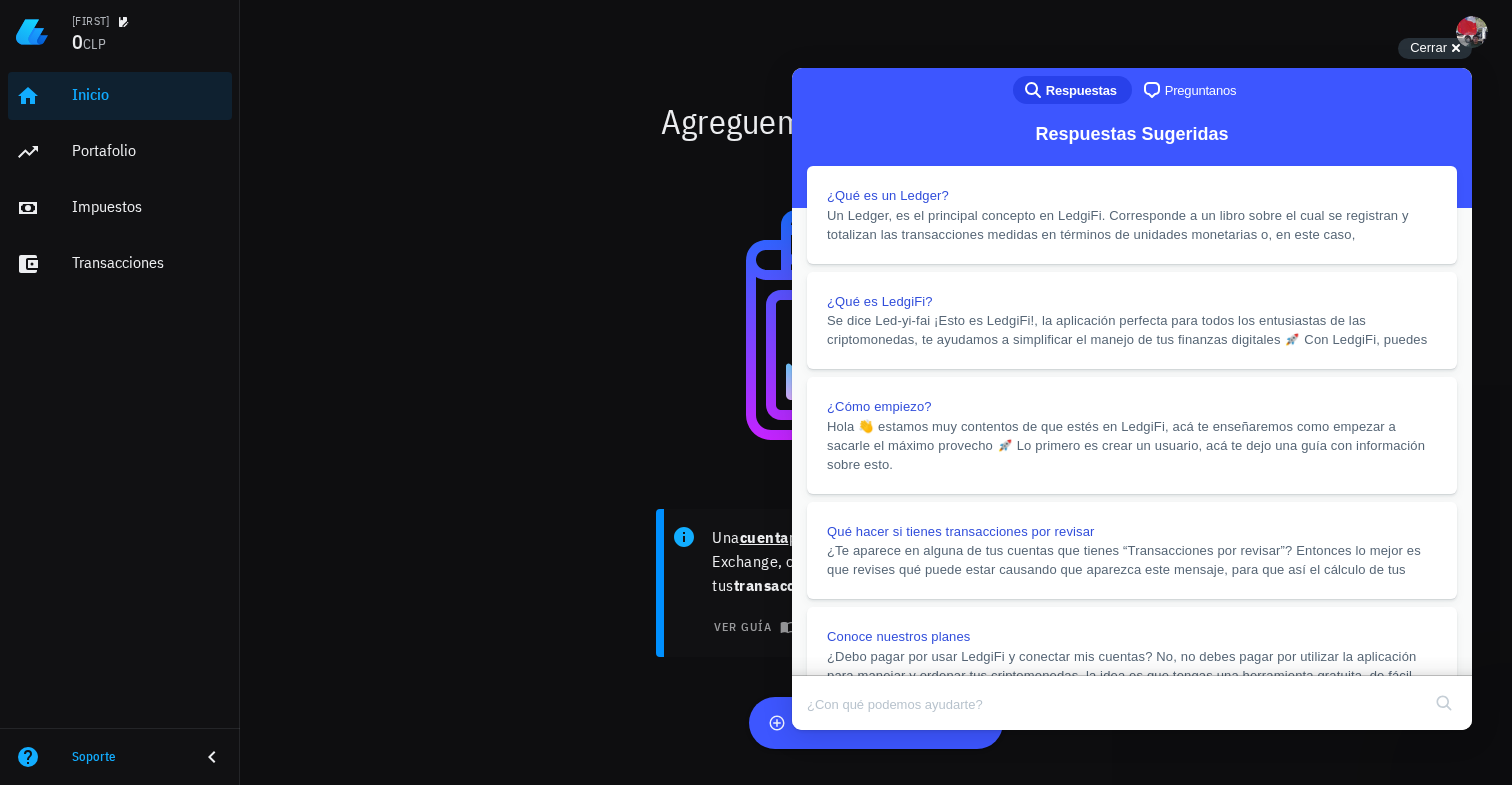 click on "Close" at bounding box center [811, 744] 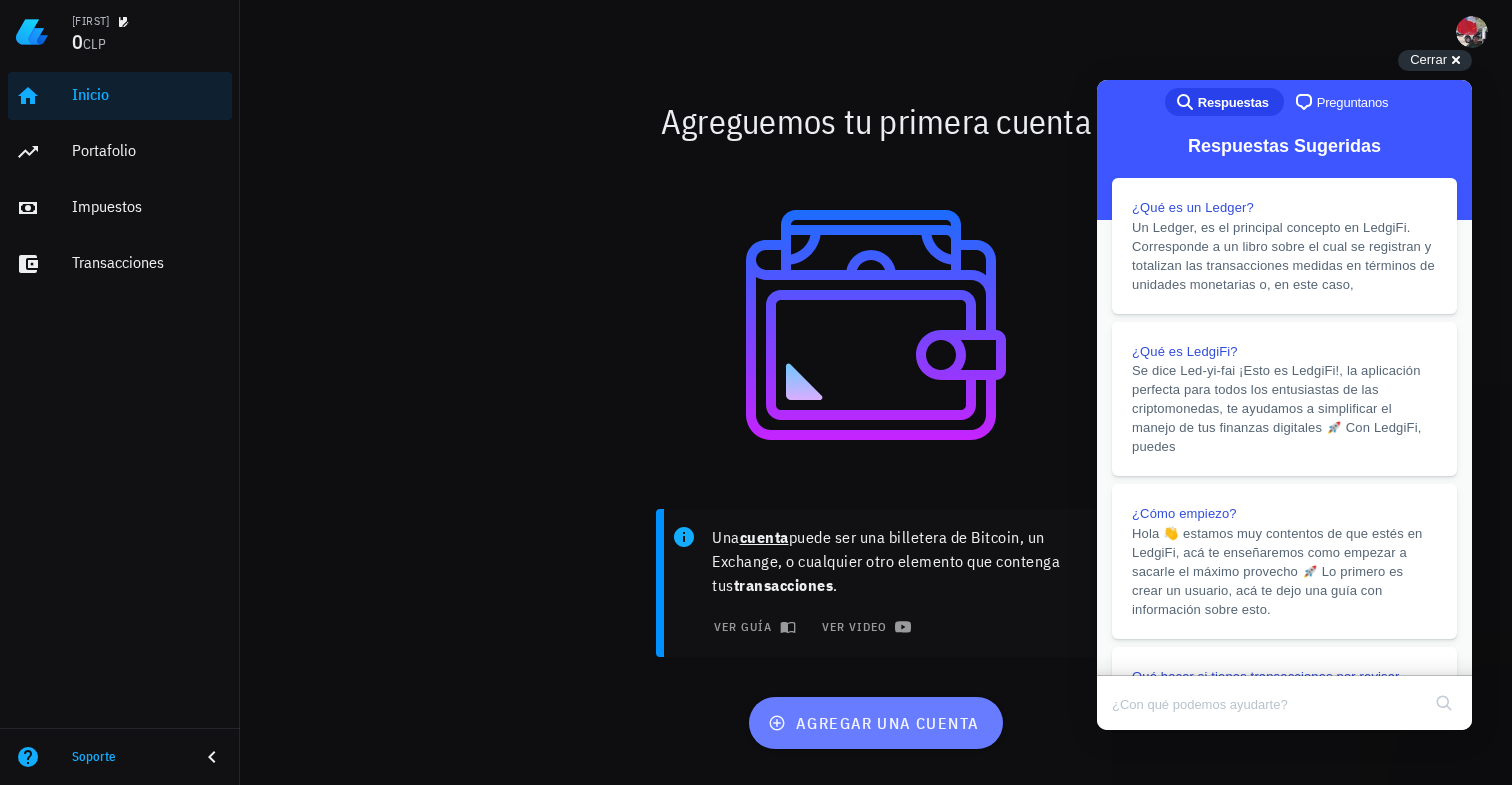 click on "agregar una cuenta" at bounding box center (875, 723) 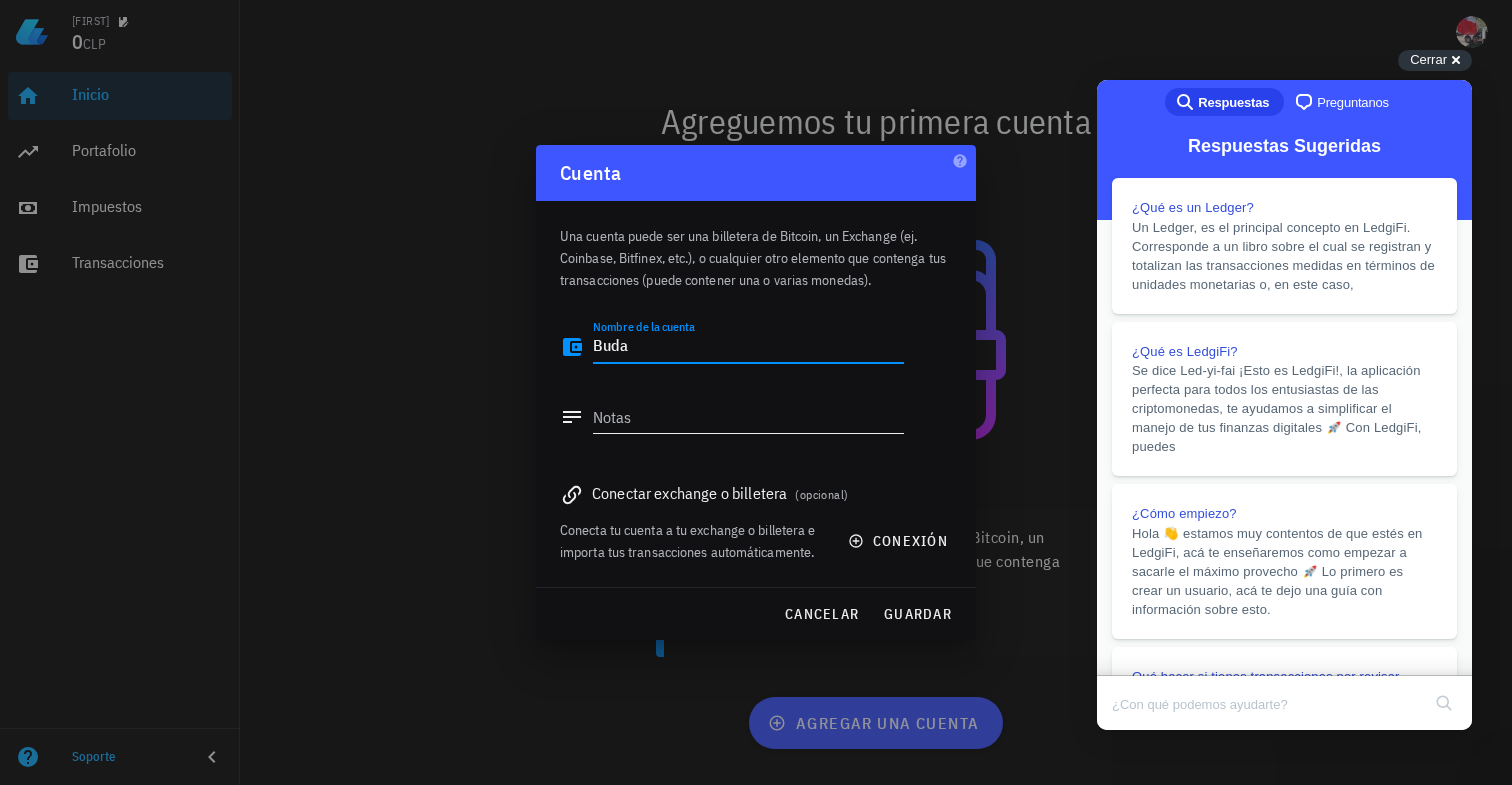 type on "Buda" 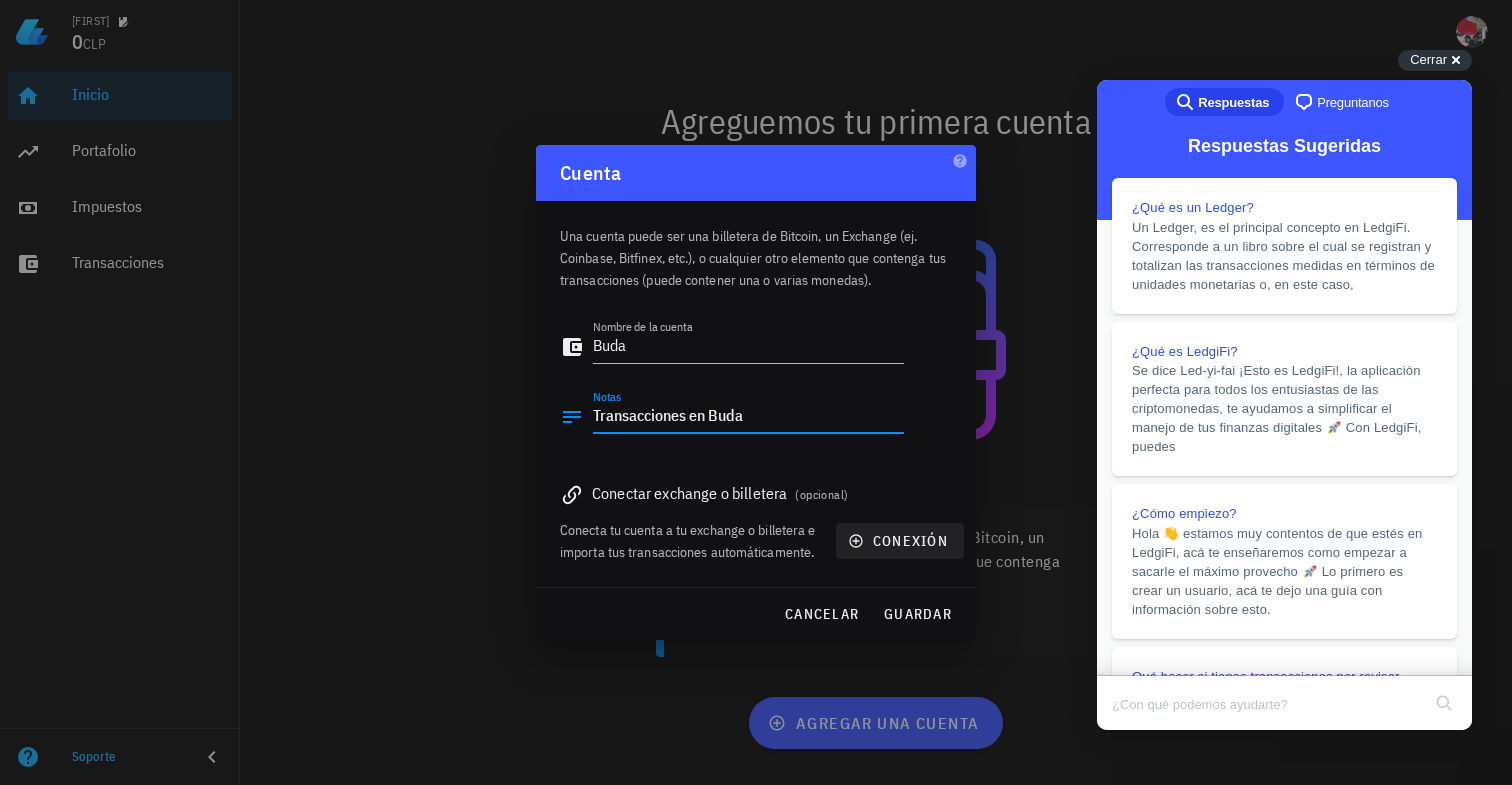 type on "Transacciones en Buda" 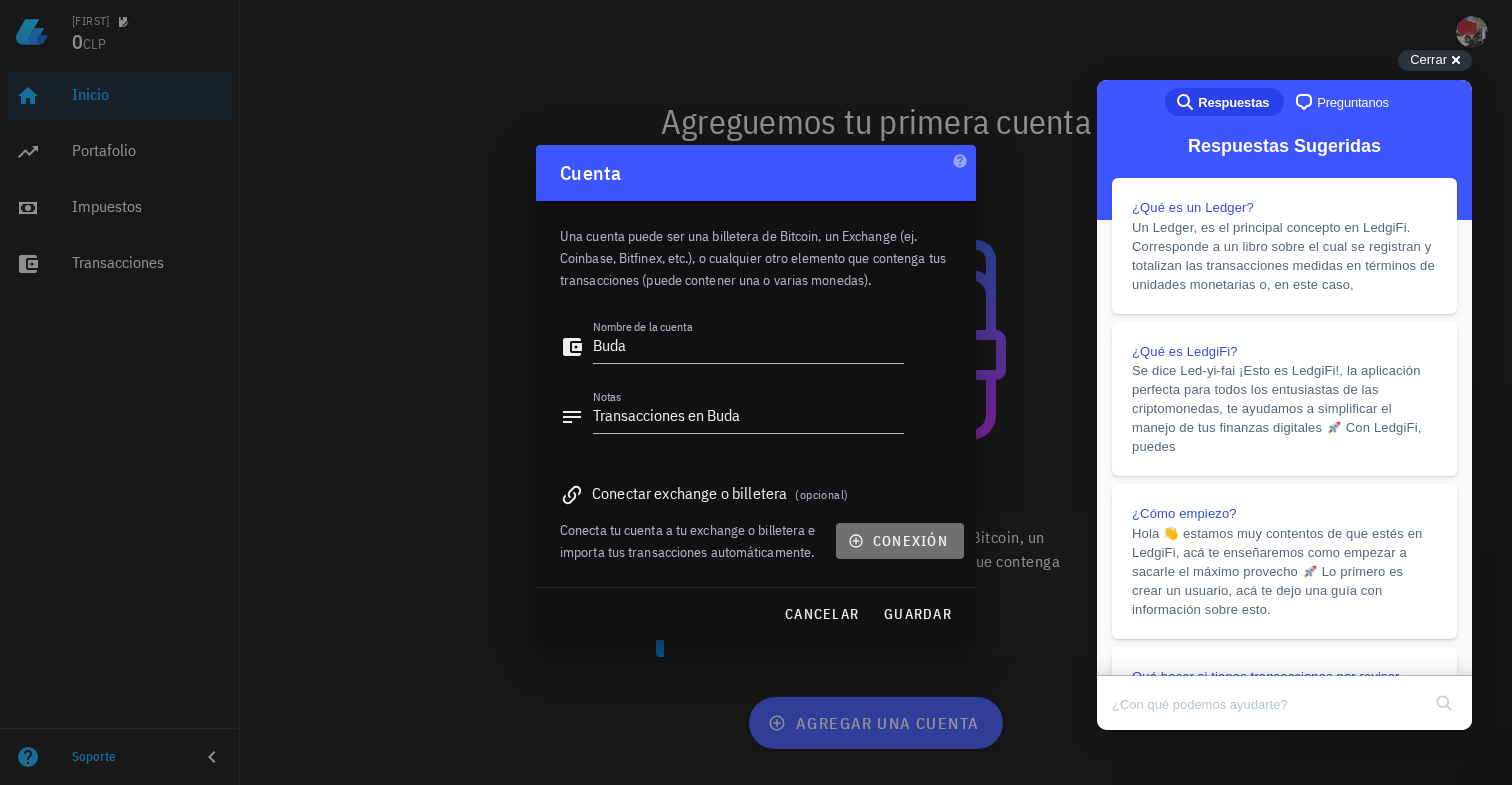 click on "conexión" at bounding box center [900, 541] 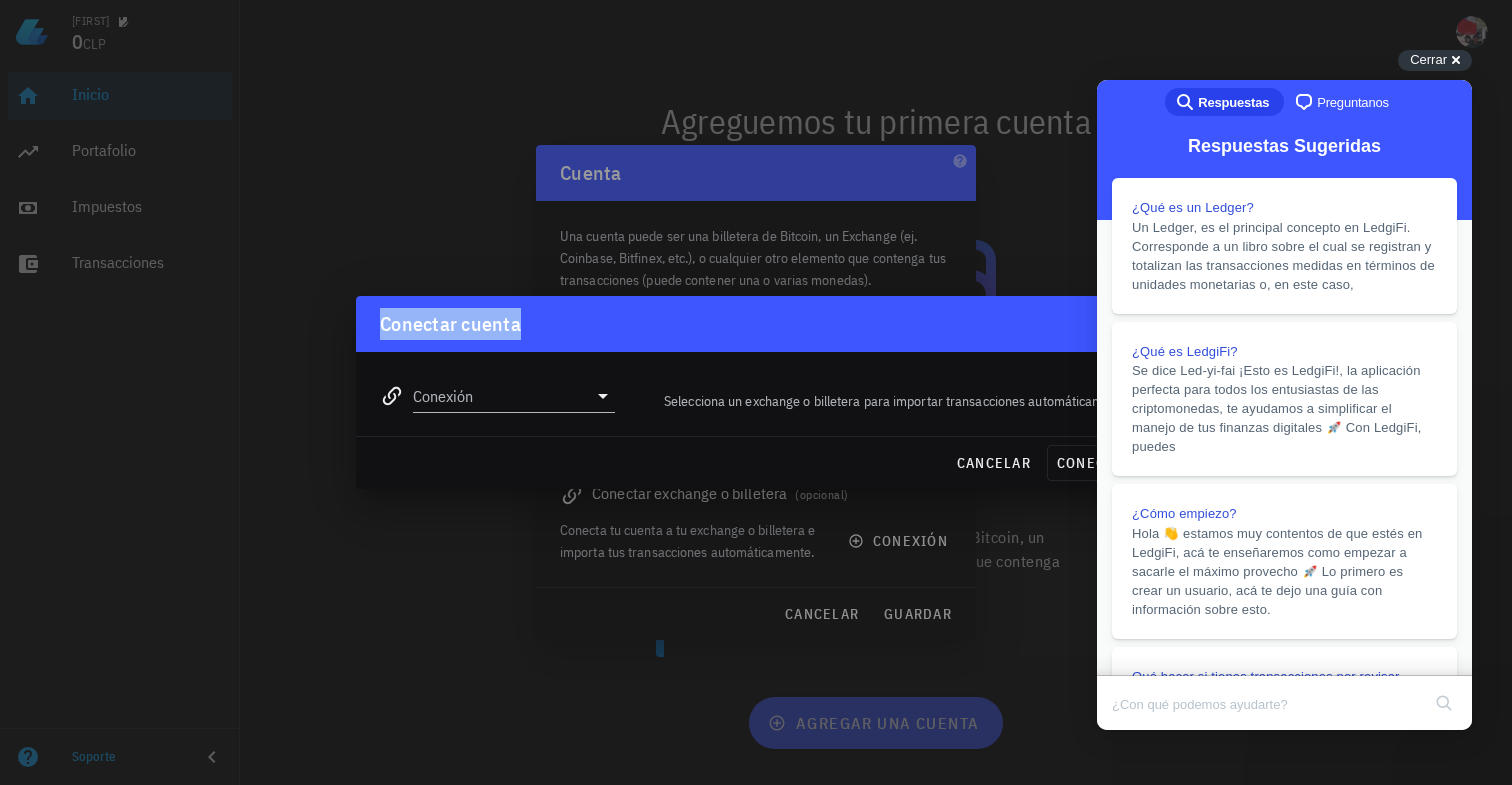 drag, startPoint x: 702, startPoint y: 320, endPoint x: 586, endPoint y: 318, distance: 116.01724 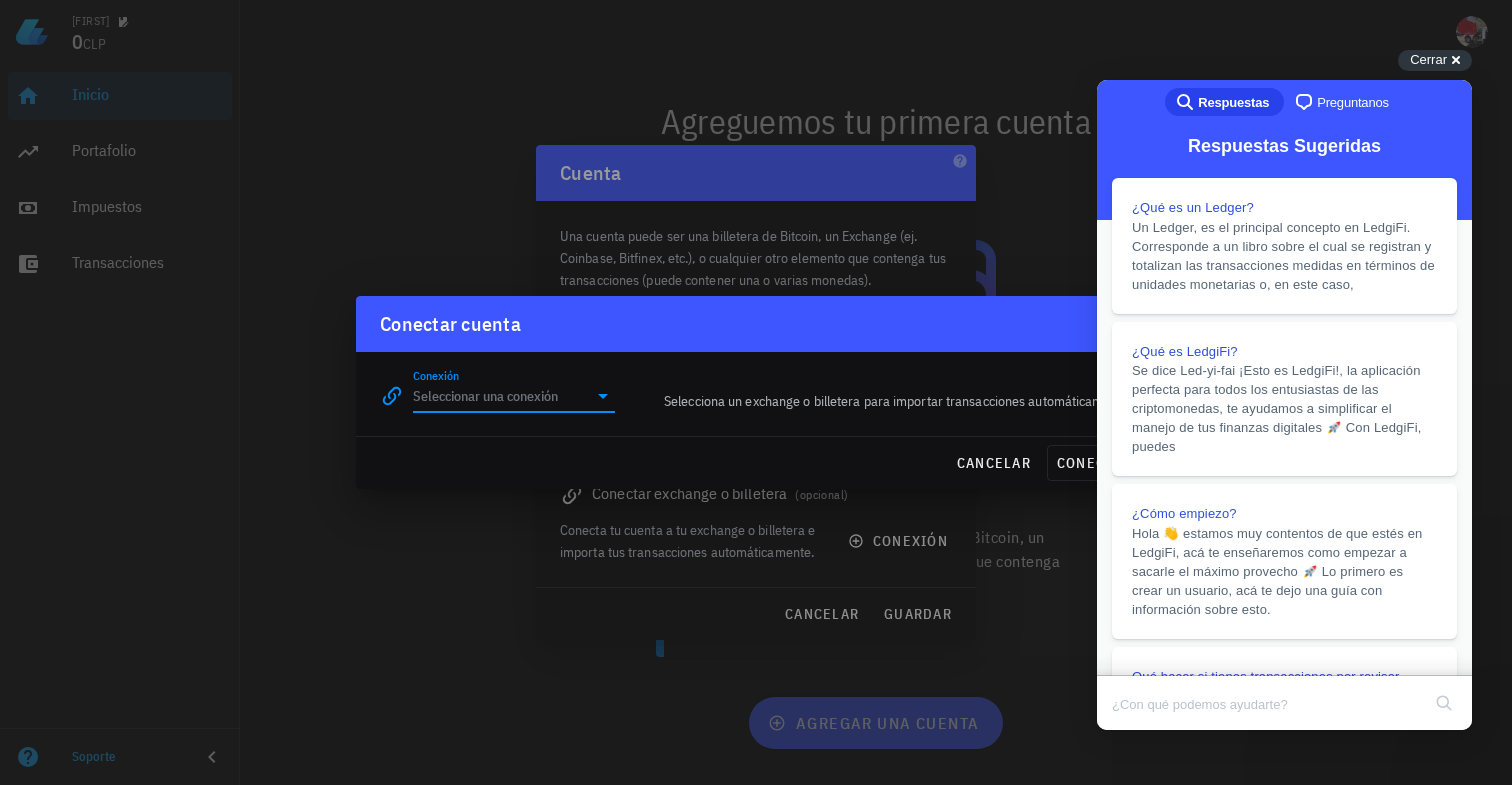 click on "Conexión" at bounding box center (500, 396) 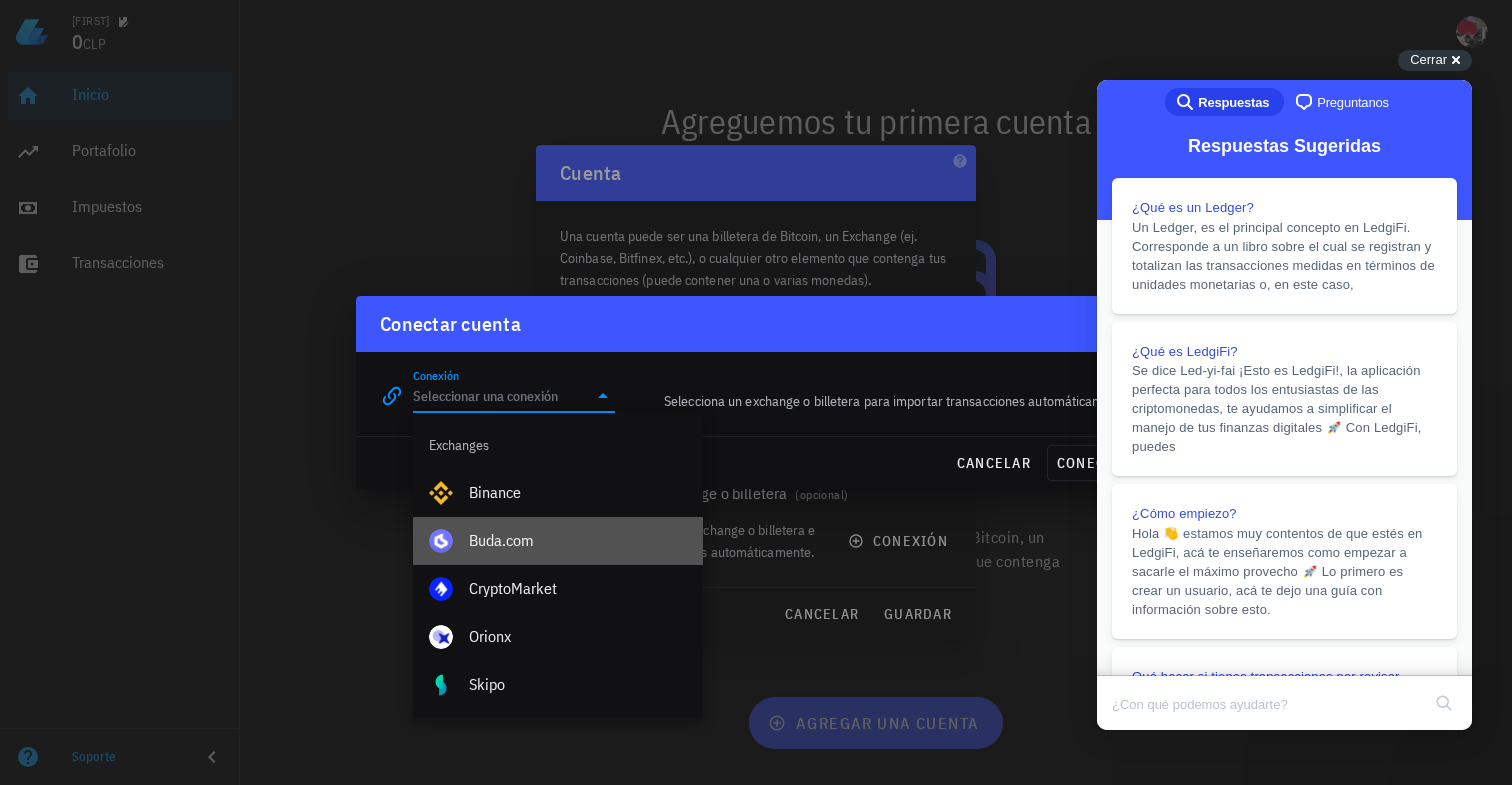 click on "Buda.com" at bounding box center [578, 540] 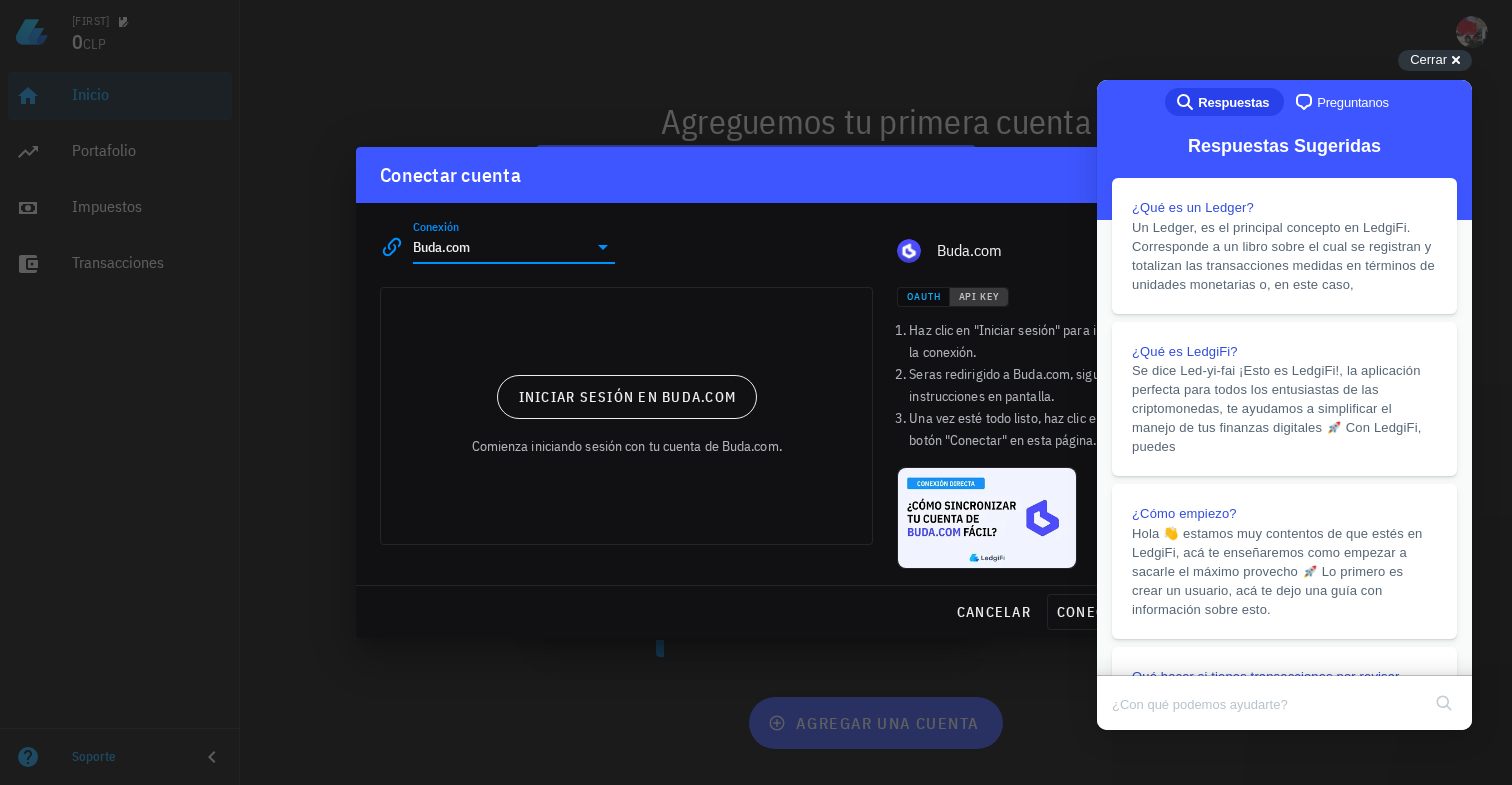 click on "API Key" at bounding box center [979, 296] 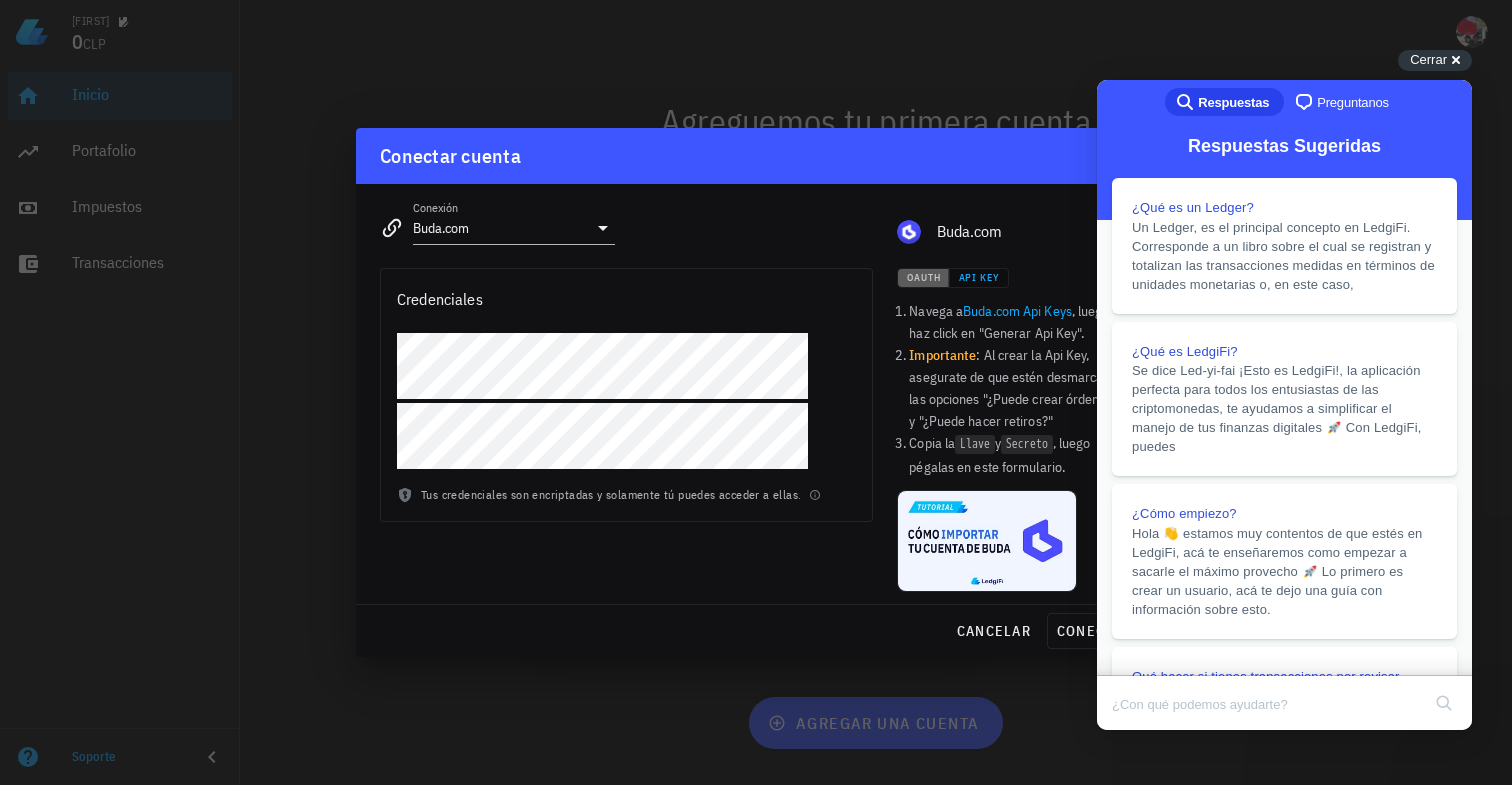click on "OAuth" at bounding box center [923, 277] 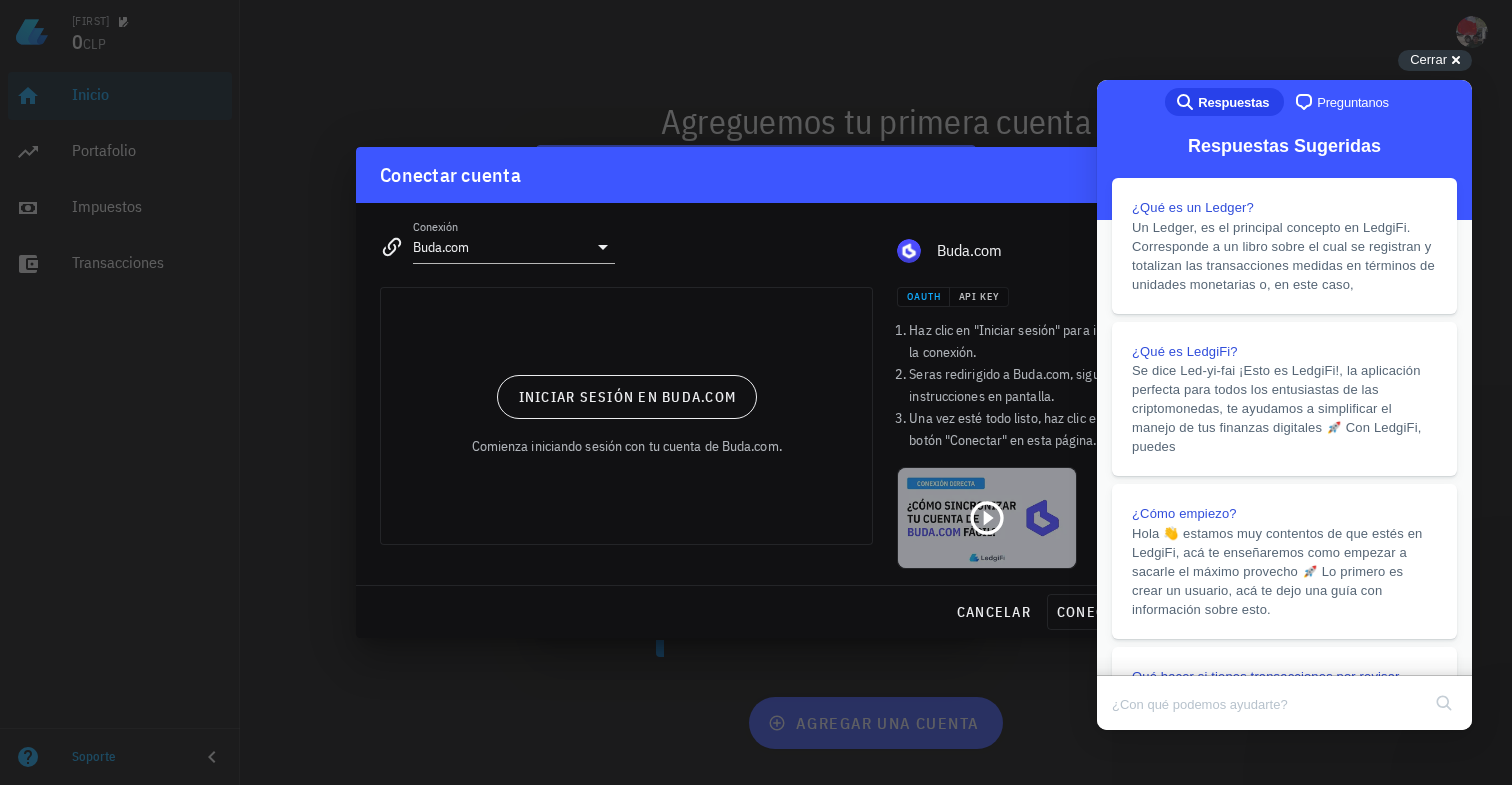 click at bounding box center [987, 518] 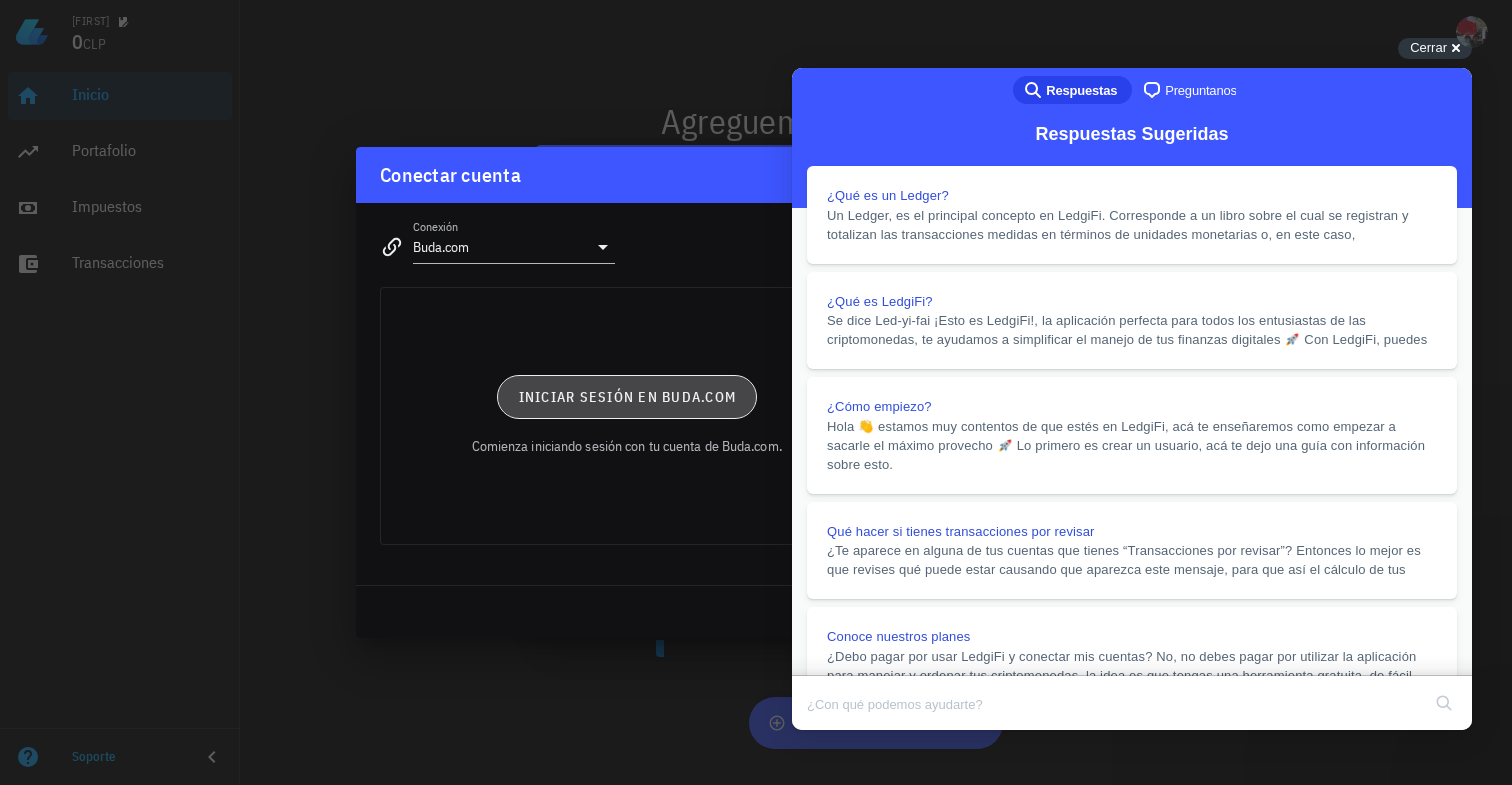 click on "Iniciar sesión en Buda.com" at bounding box center [626, 397] 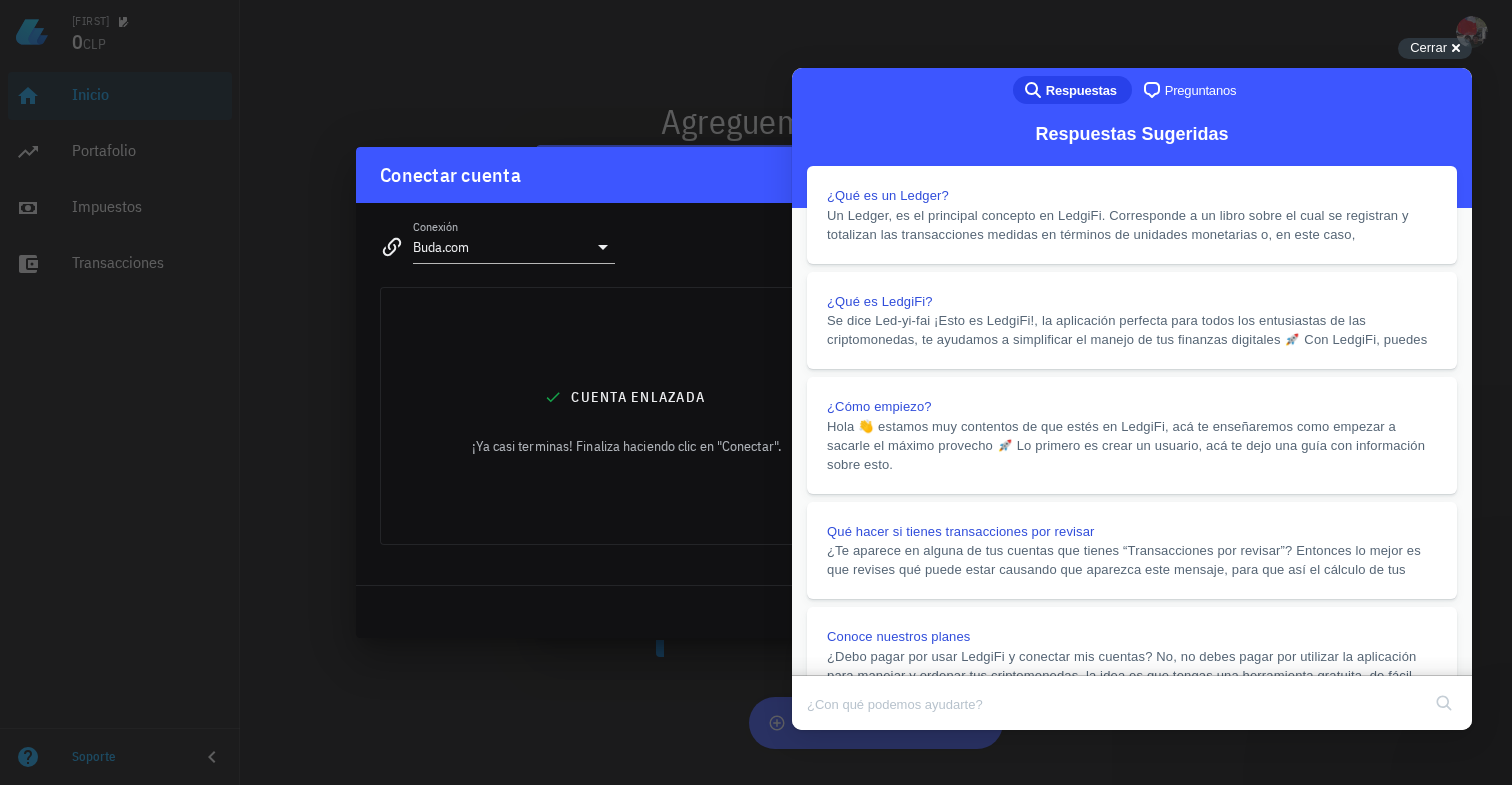 click on "Close" at bounding box center [811, 744] 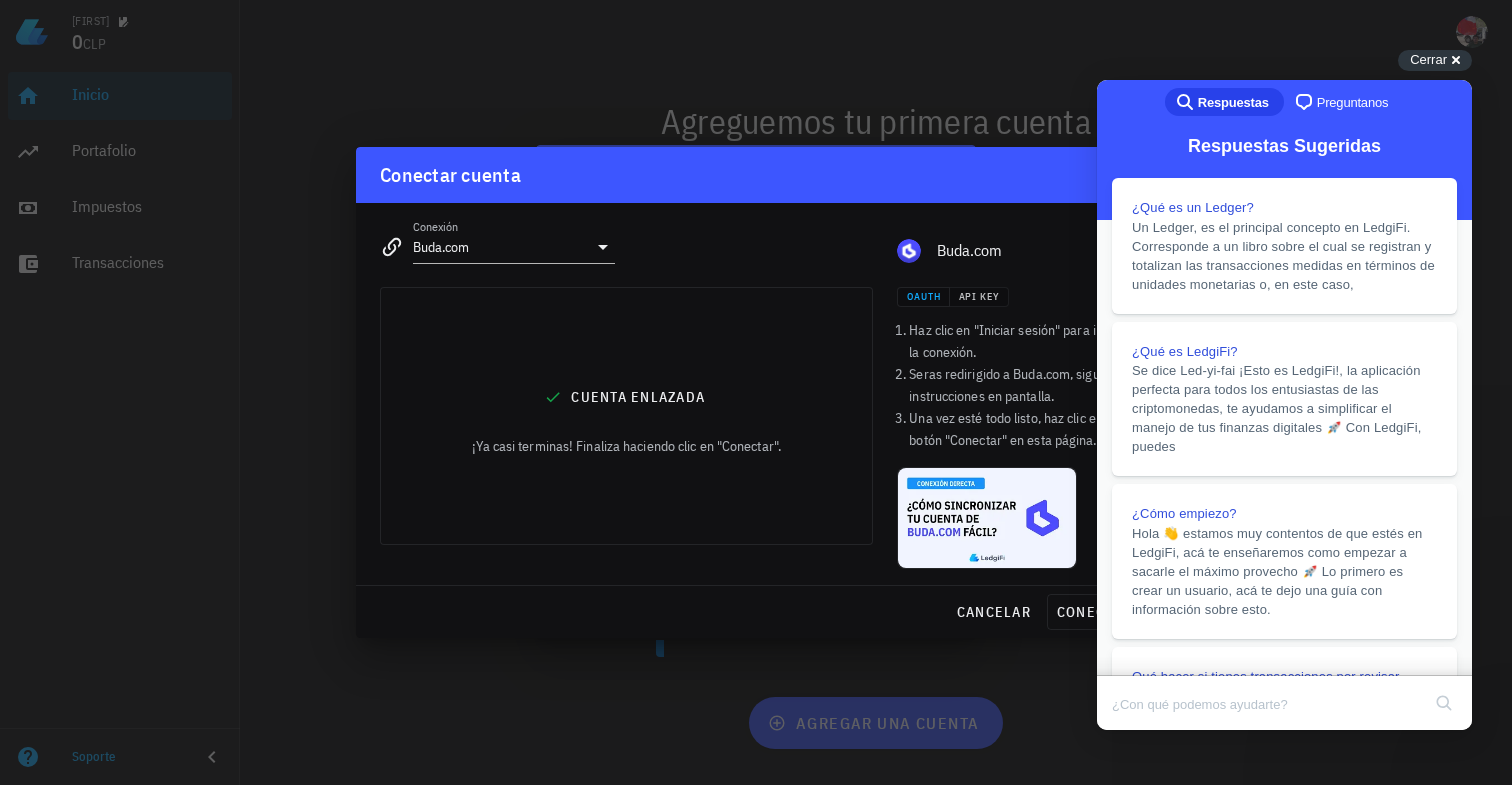 drag, startPoint x: 667, startPoint y: 170, endPoint x: 989, endPoint y: 166, distance: 322.02484 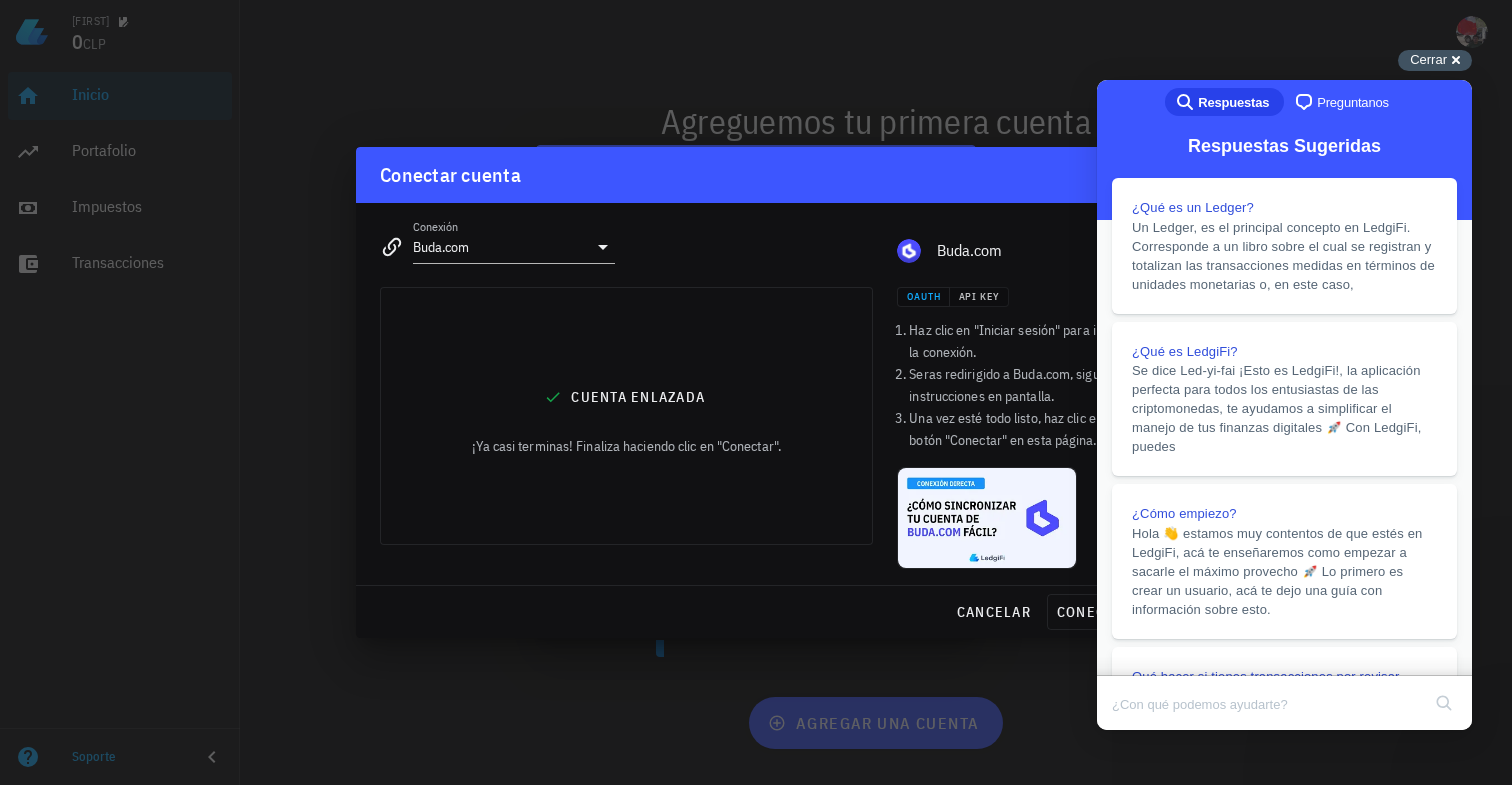 click on "Cerrar cross-small" at bounding box center [1435, 60] 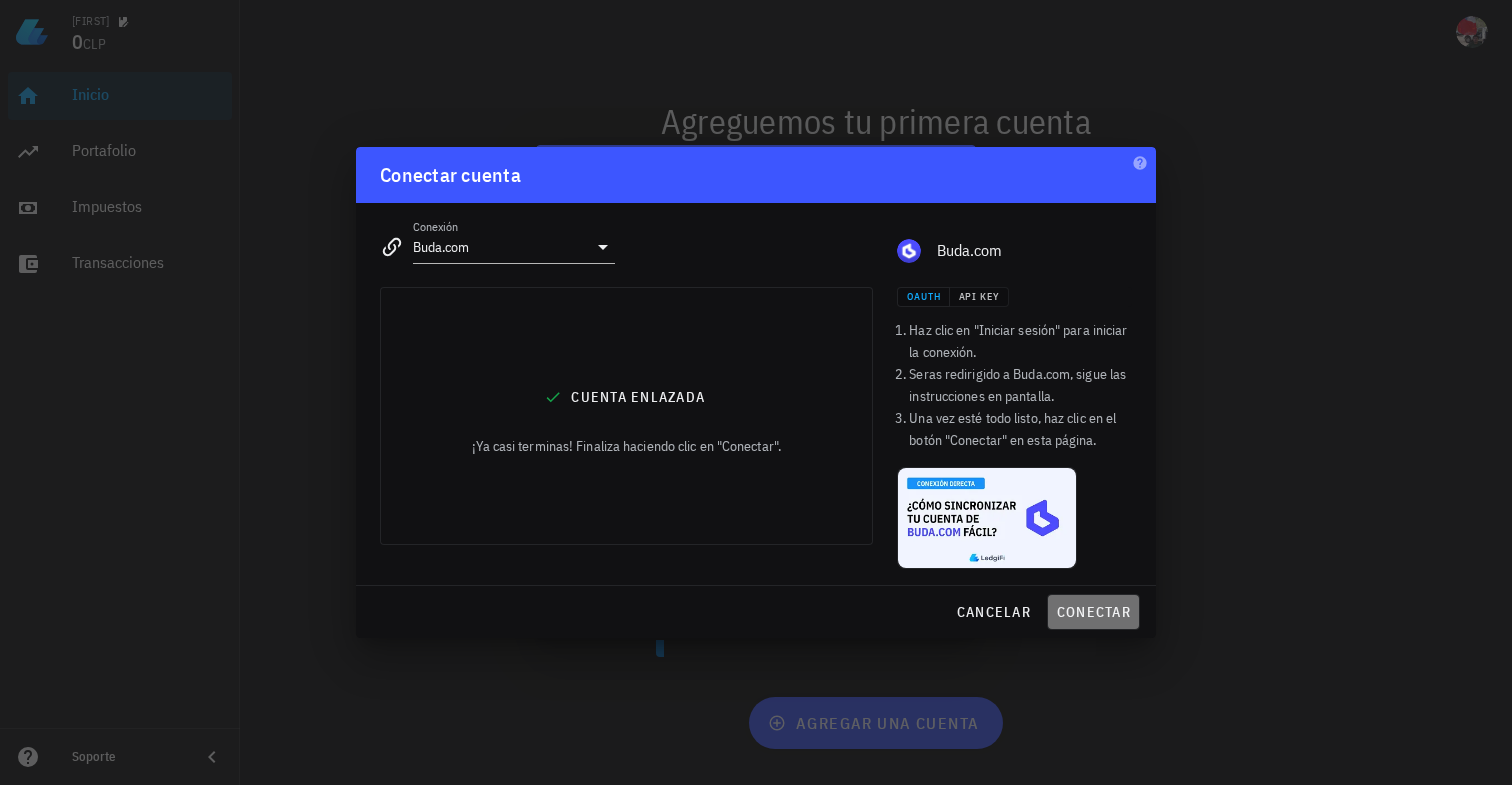 click on "conectar" at bounding box center (1093, 612) 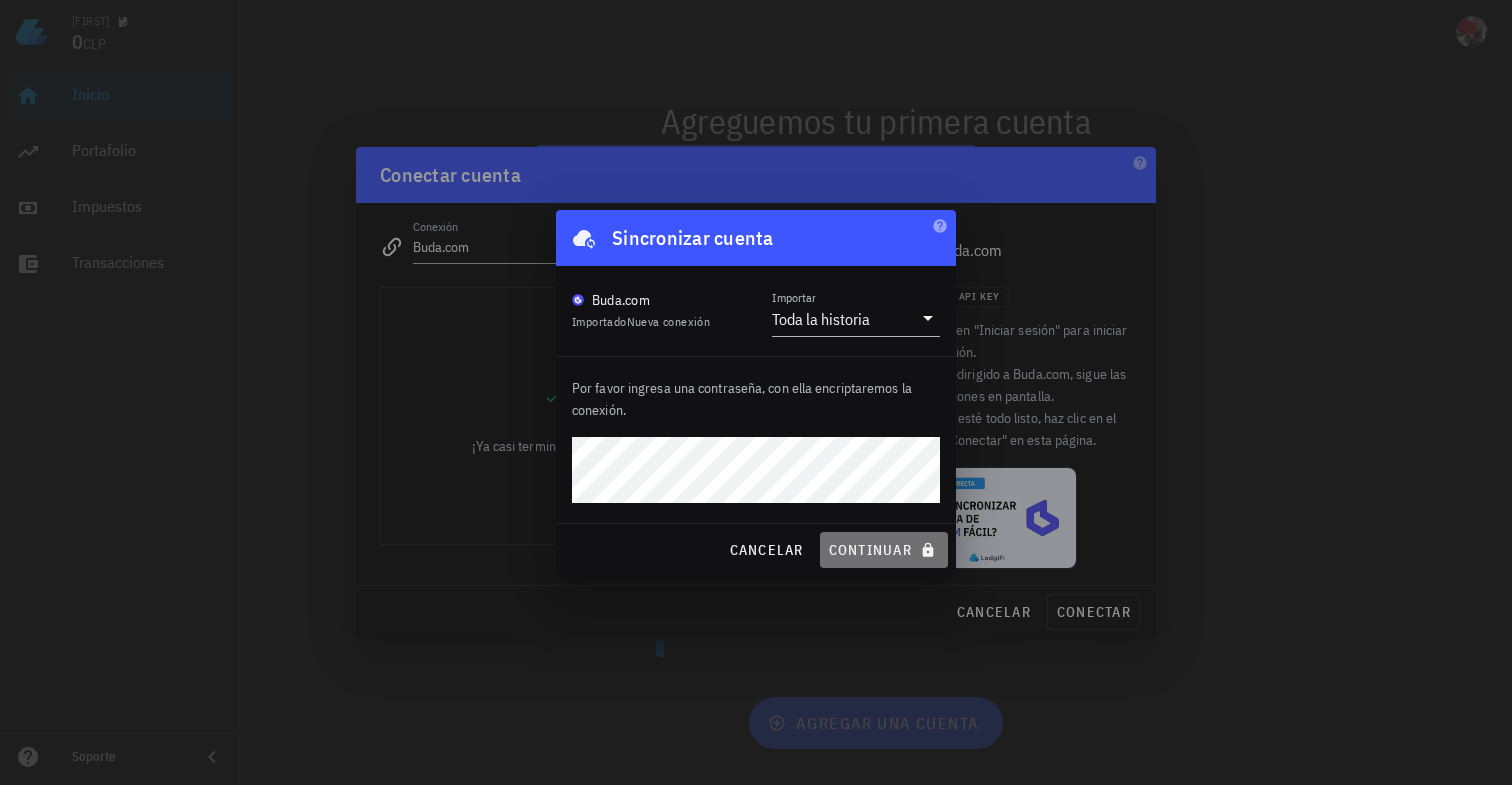 click on "continuar" at bounding box center (884, 550) 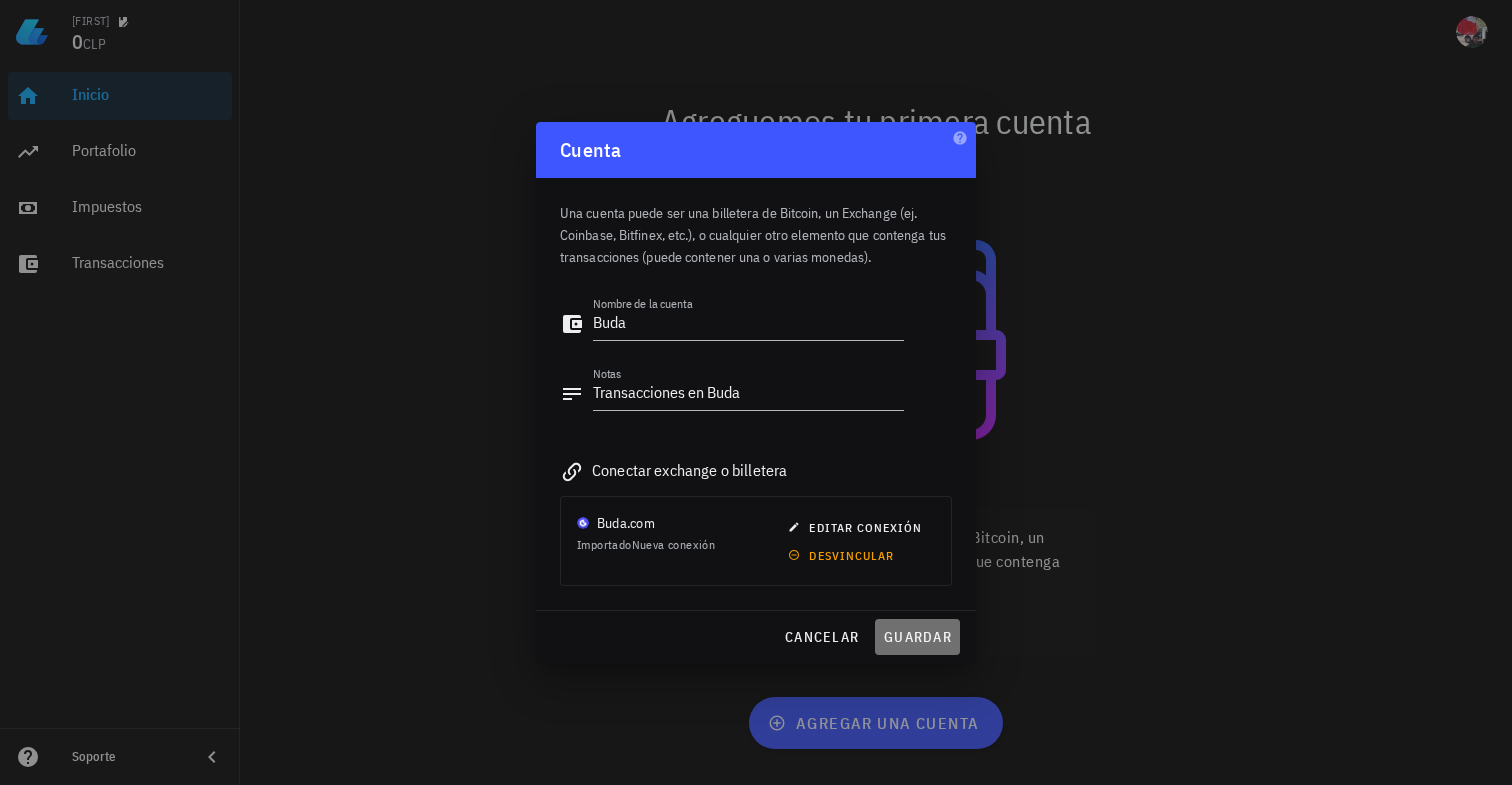 click on "guardar" at bounding box center (917, 637) 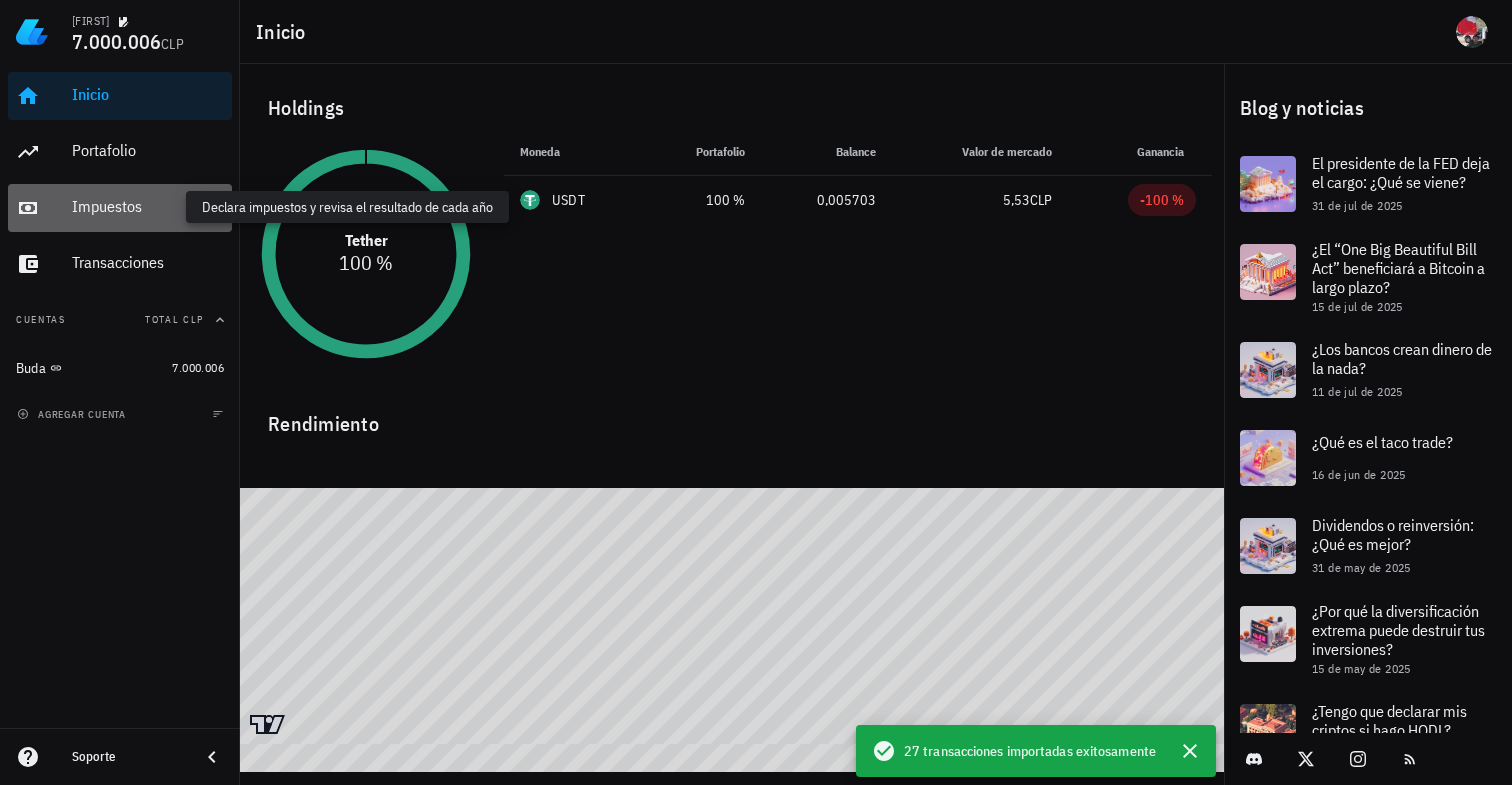 click on "Impuestos" at bounding box center (148, 206) 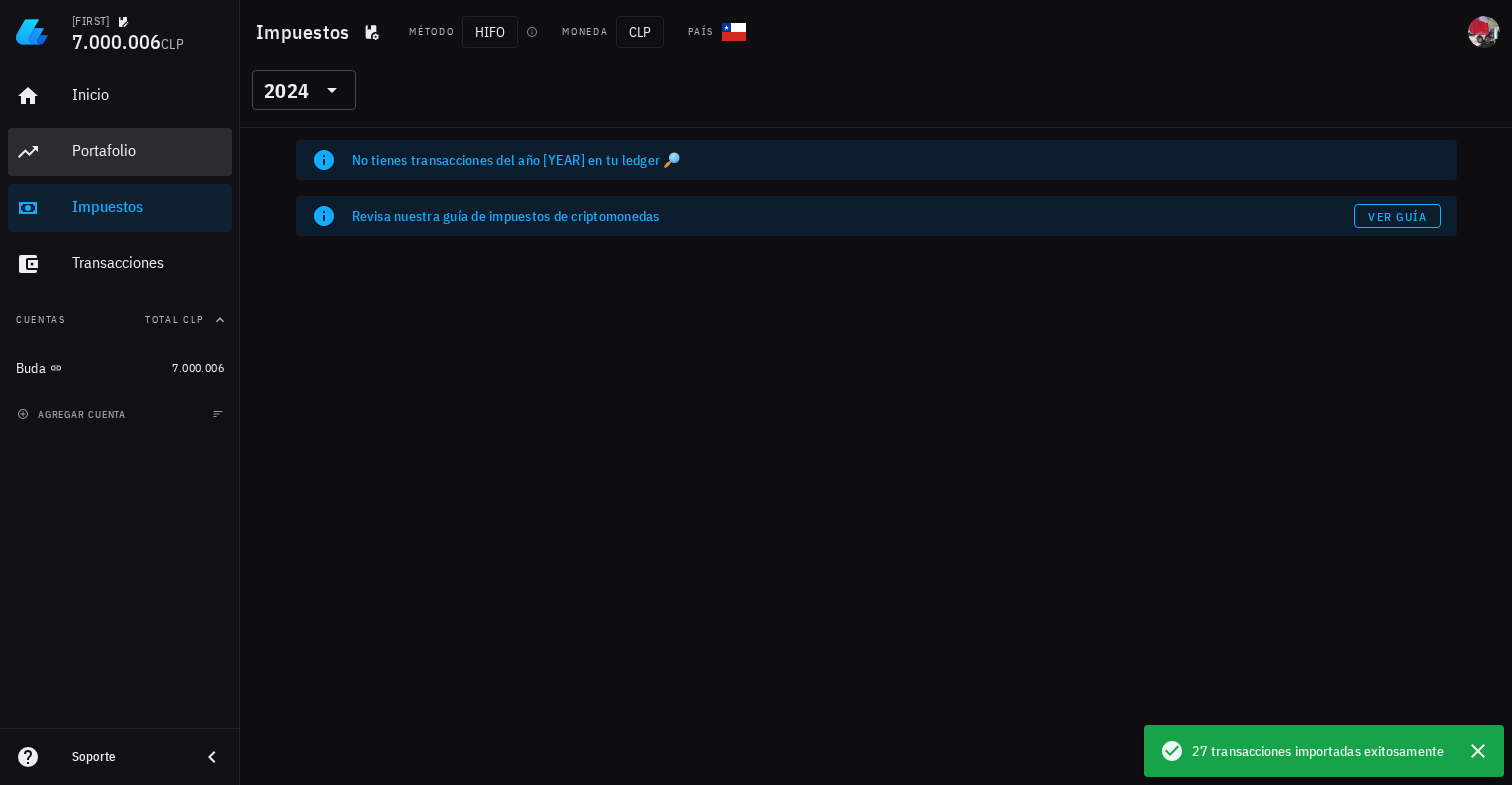 click on "Portafolio" at bounding box center (148, 151) 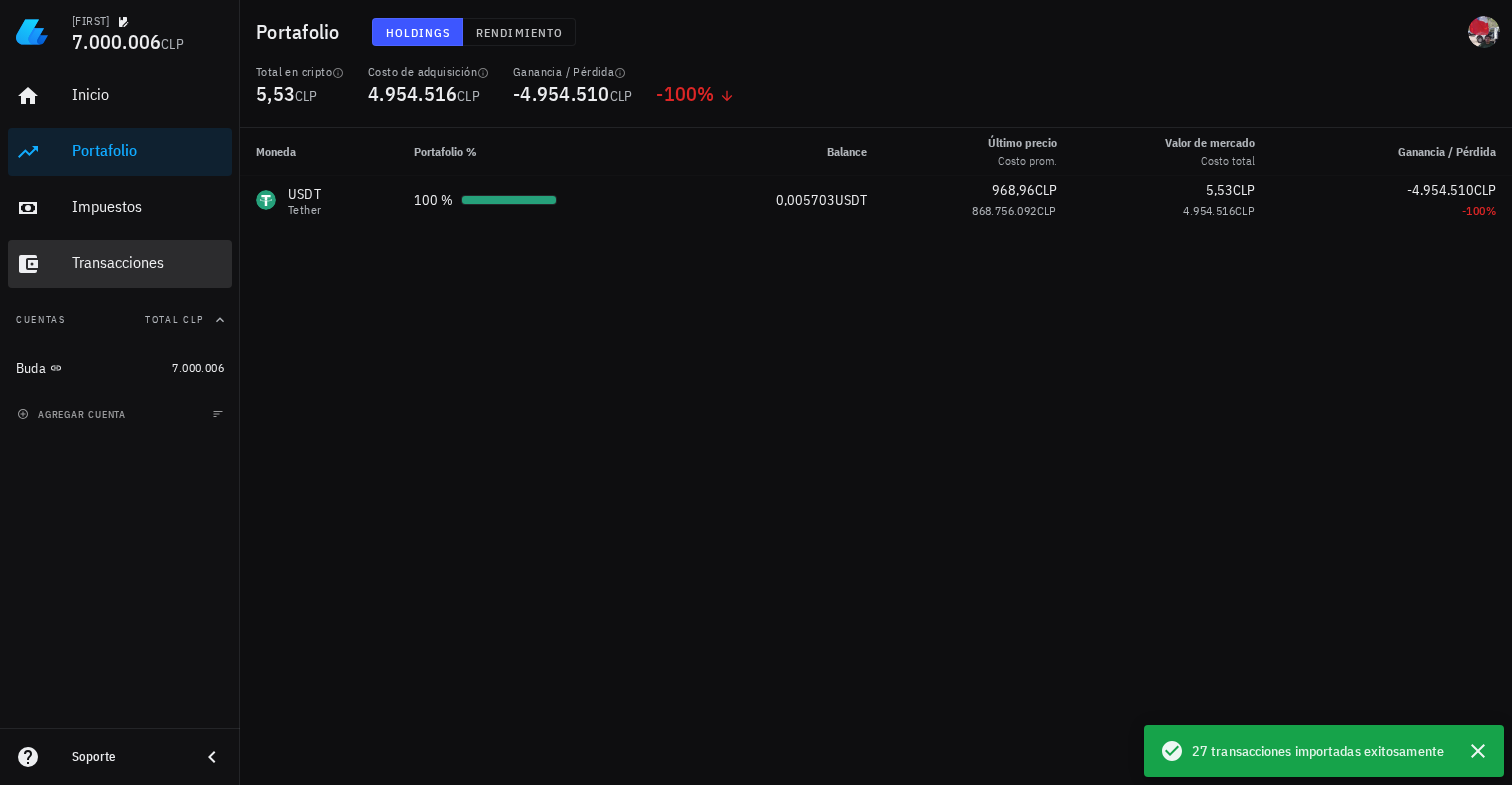 click on "Transacciones" at bounding box center [148, 262] 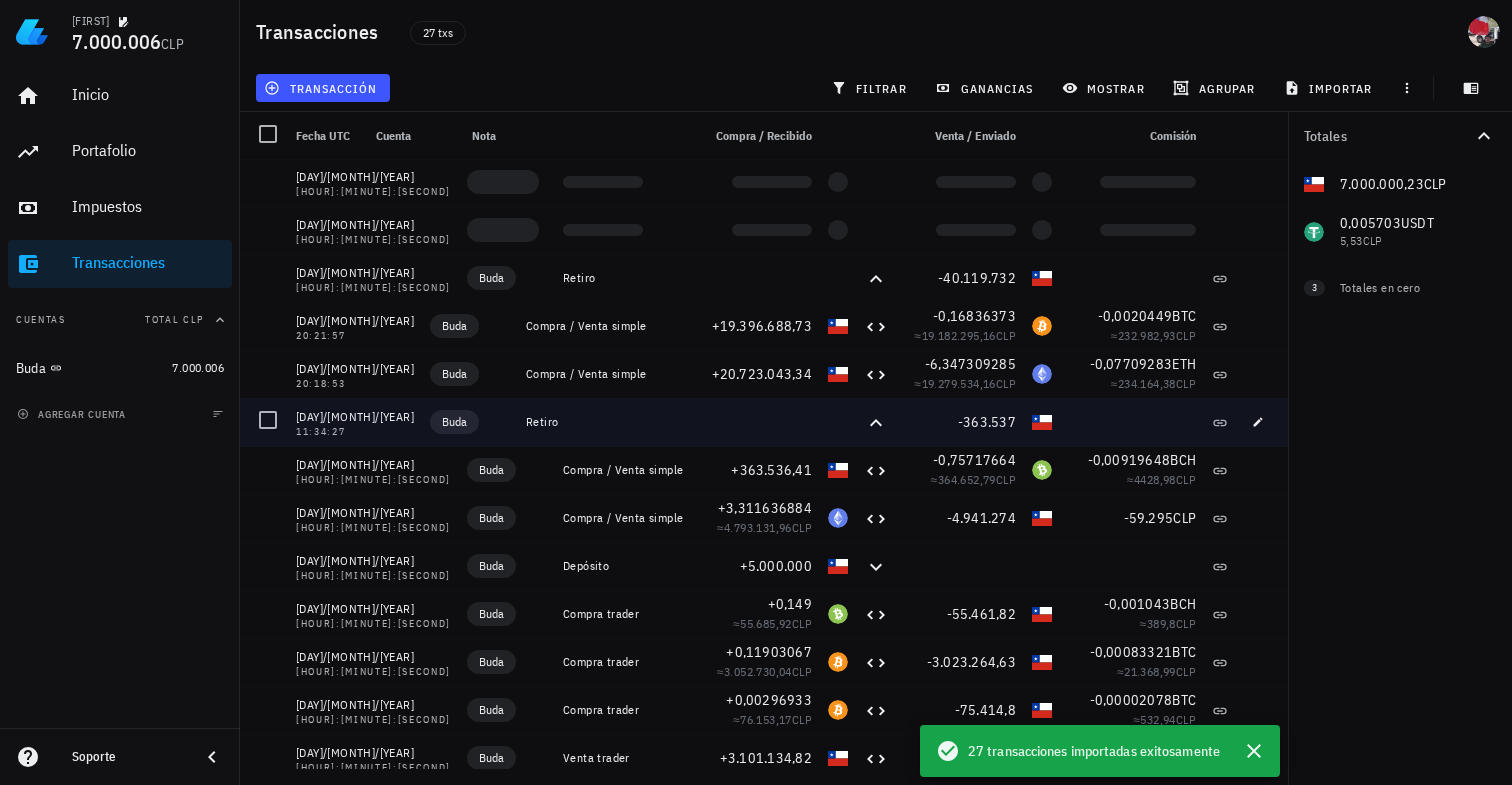 scroll, scrollTop: 0, scrollLeft: 0, axis: both 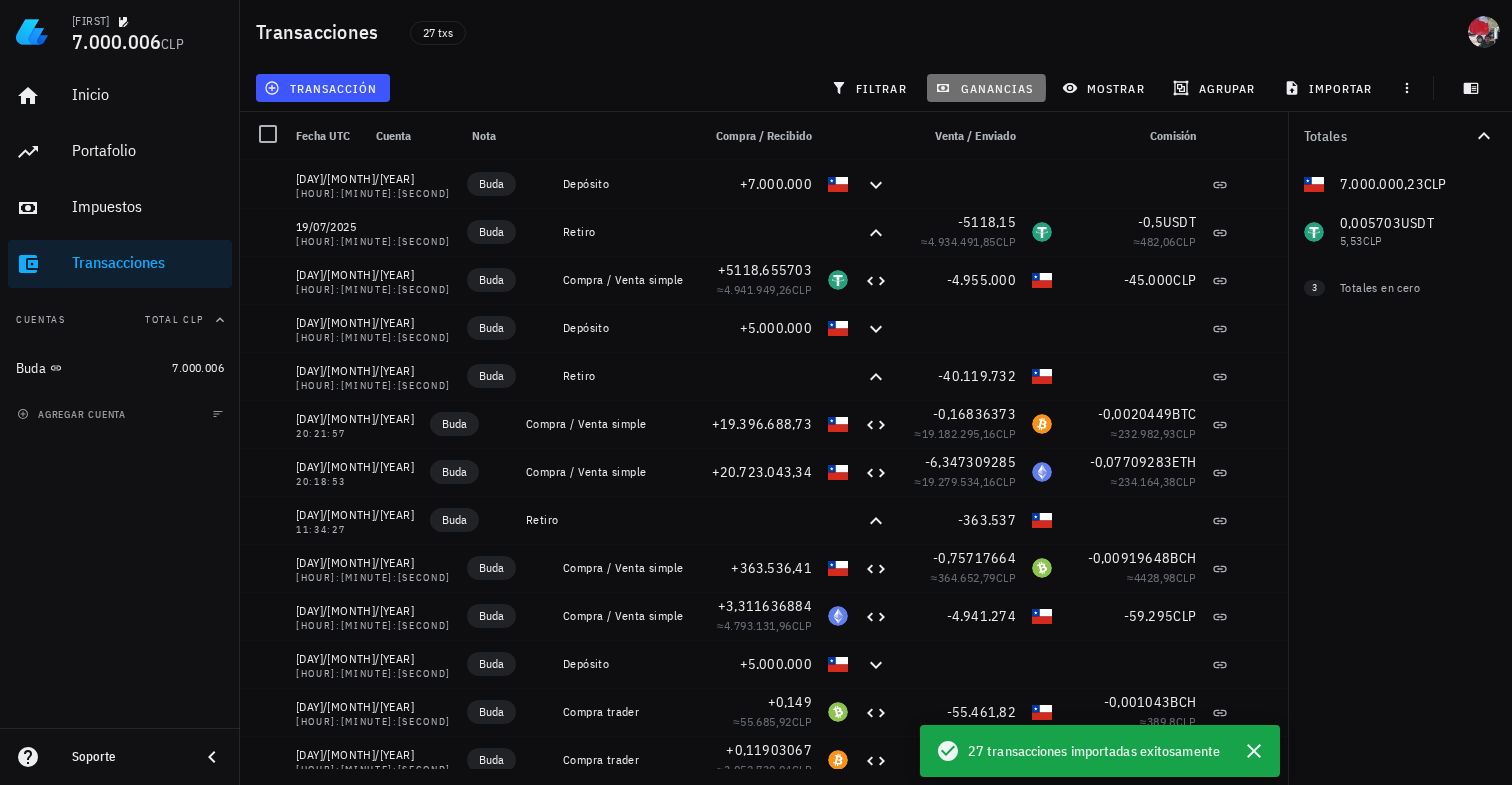 click on "ganancias" at bounding box center [986, 88] 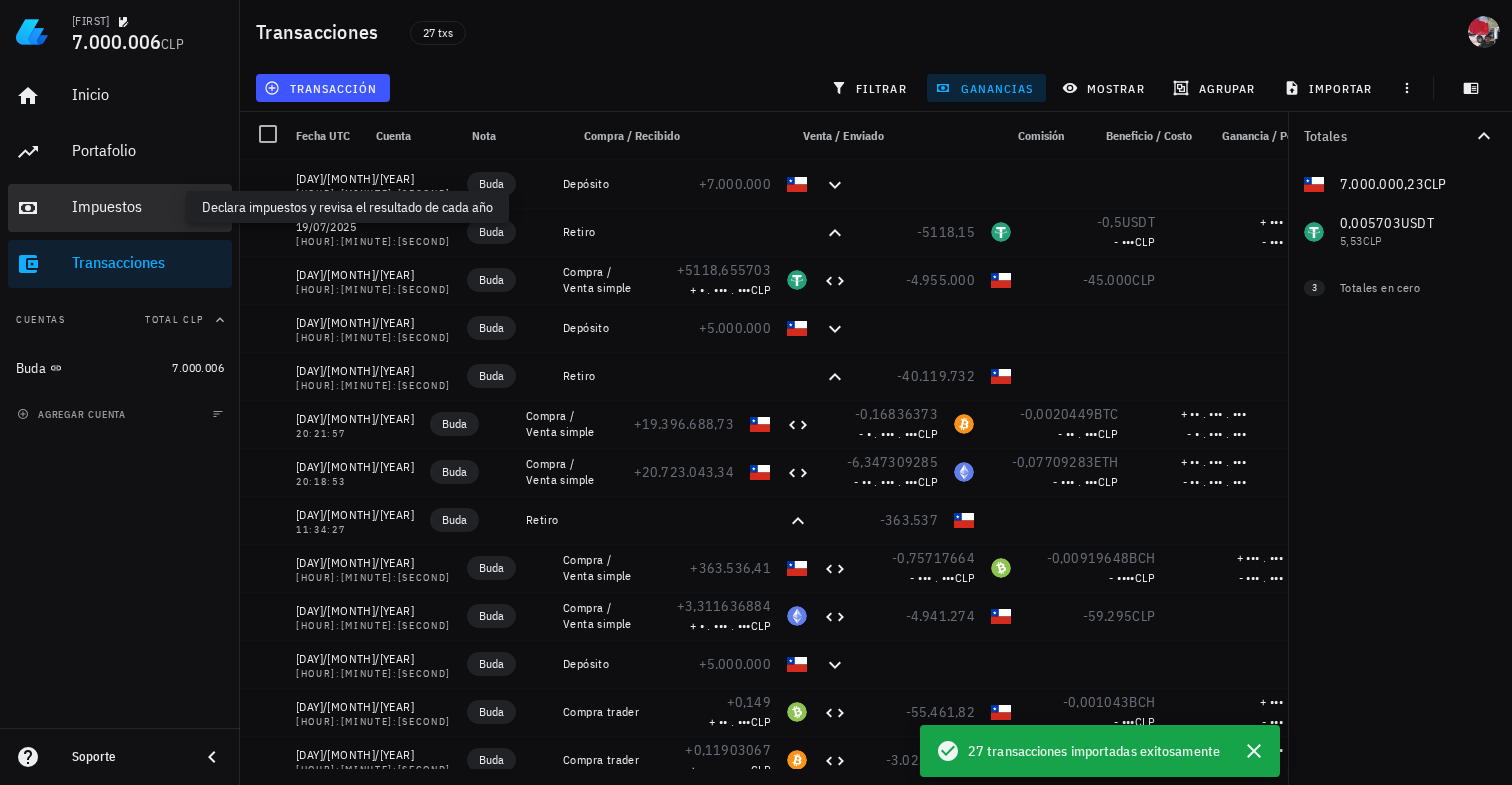 click on "Impuestos" at bounding box center [148, 206] 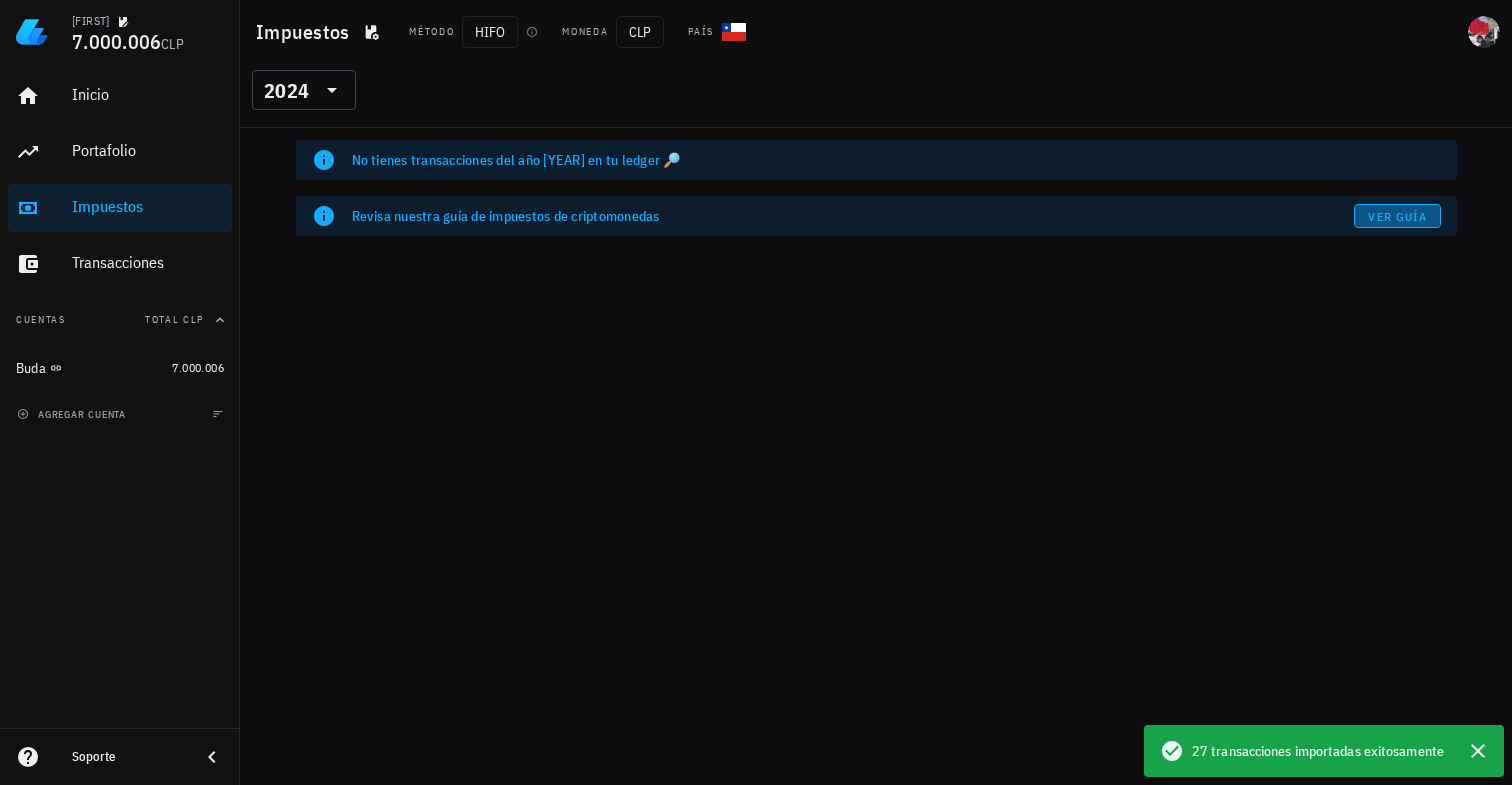 click on "Ver guía" at bounding box center [1397, 216] 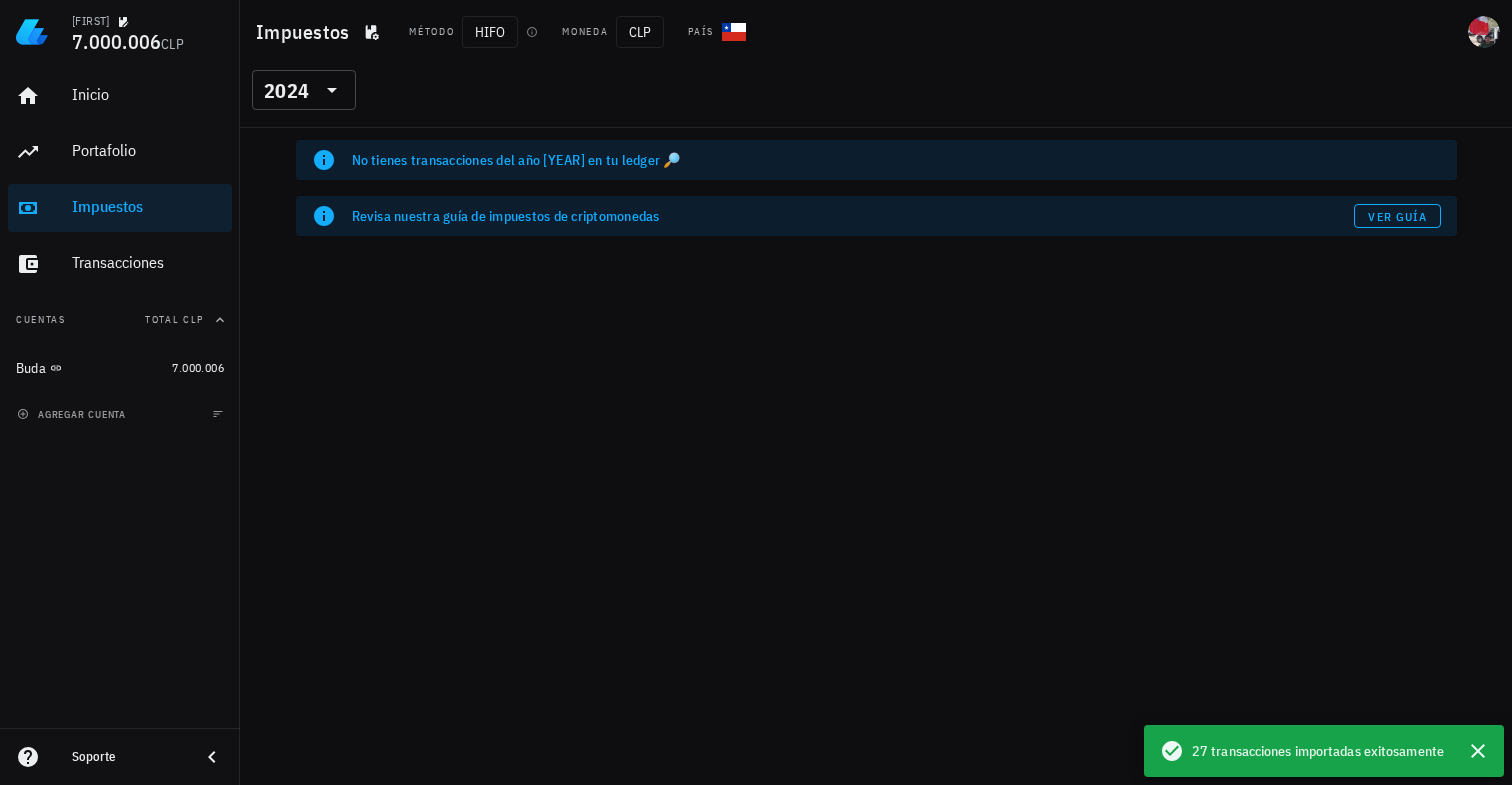 click 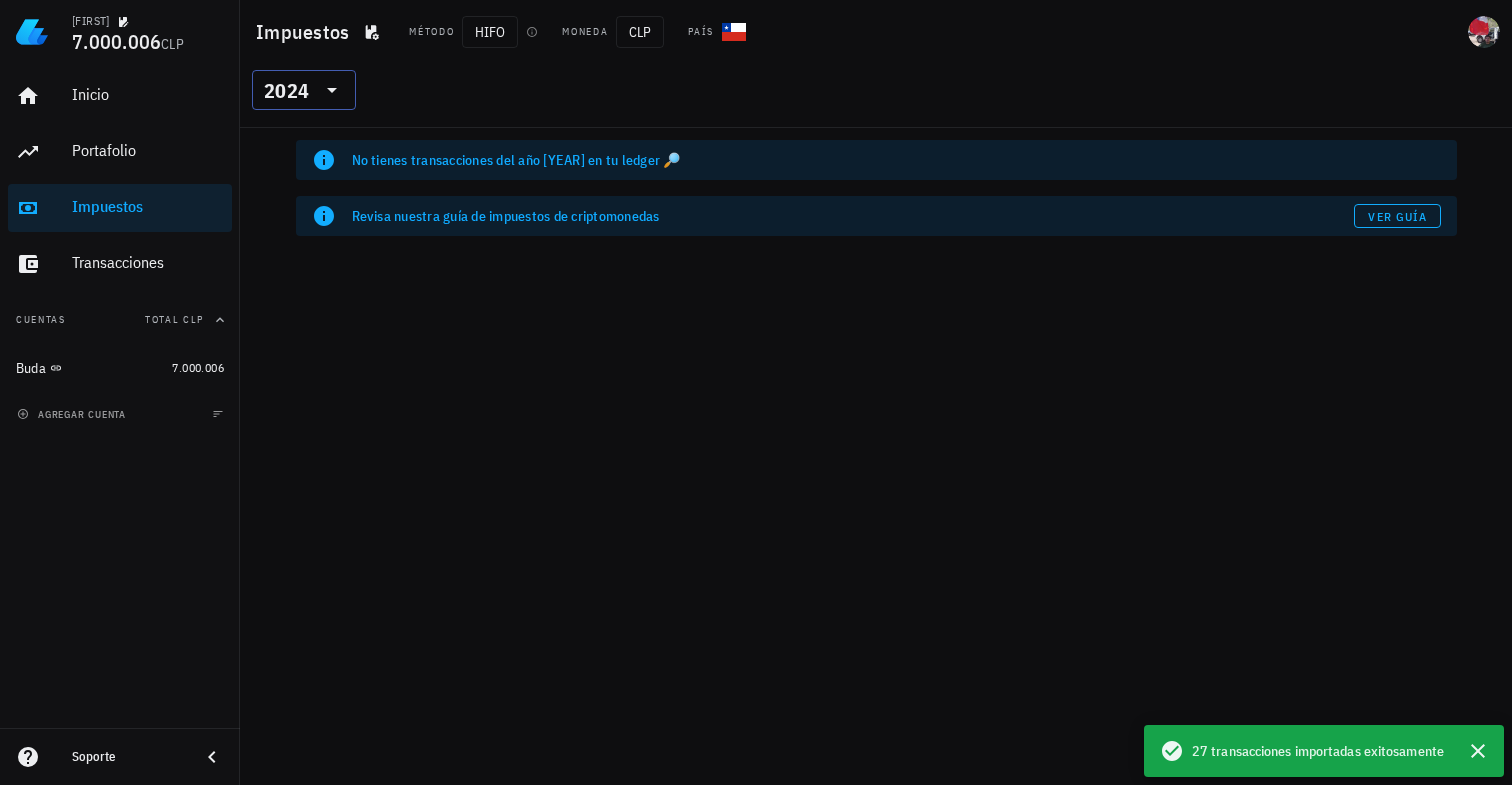 click 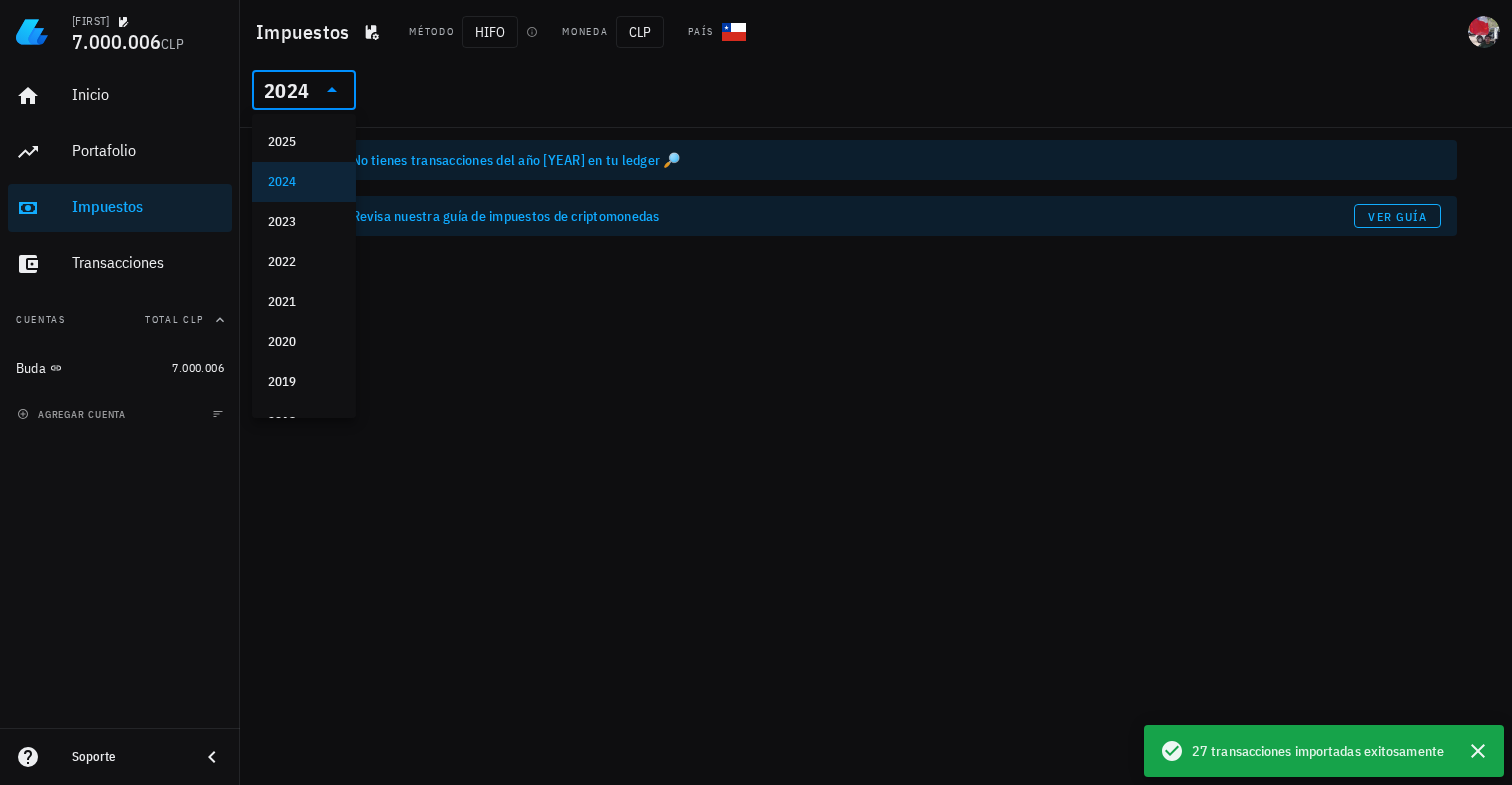click on "2025" at bounding box center [304, 142] 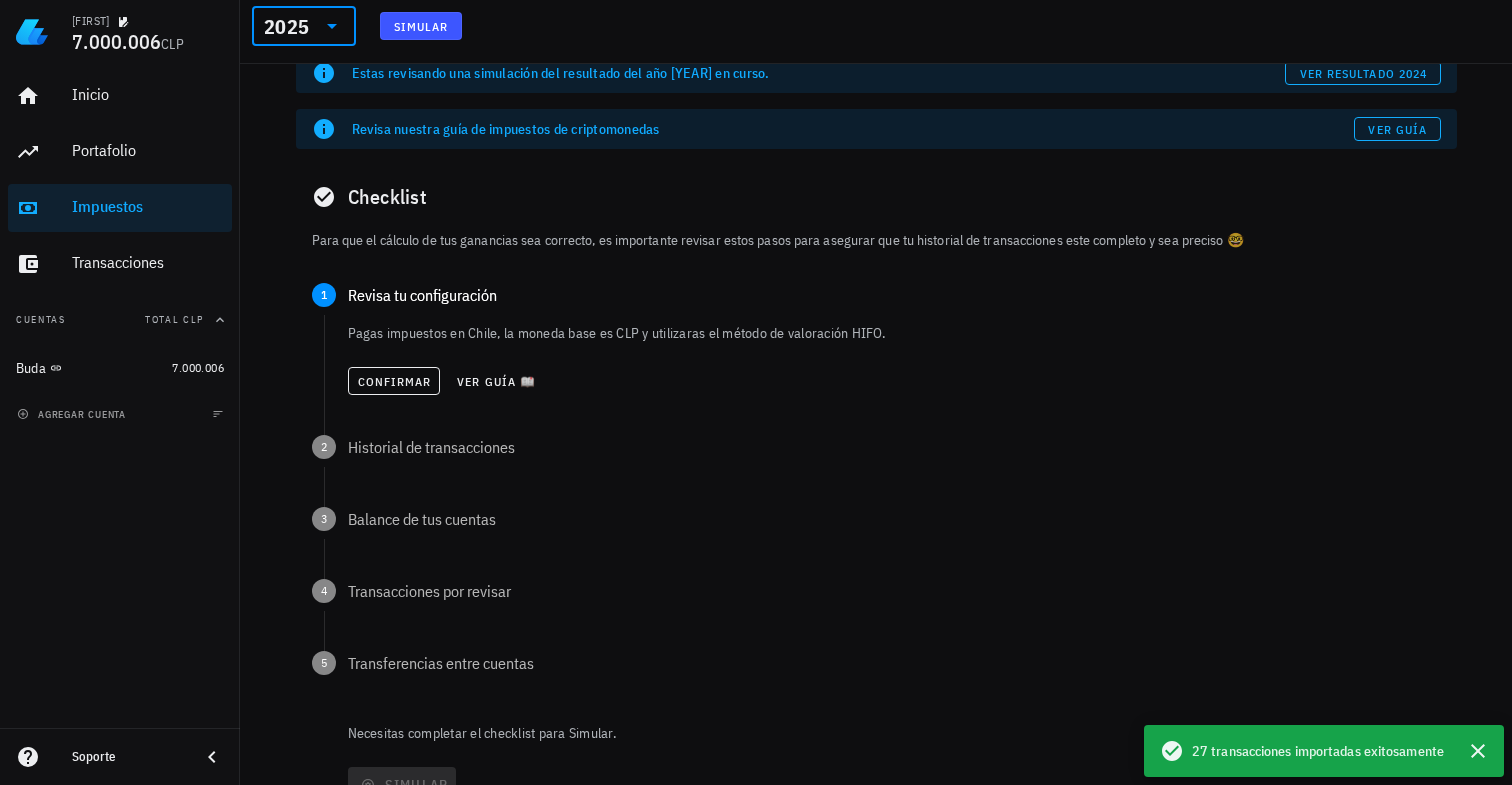 scroll, scrollTop: 81, scrollLeft: 0, axis: vertical 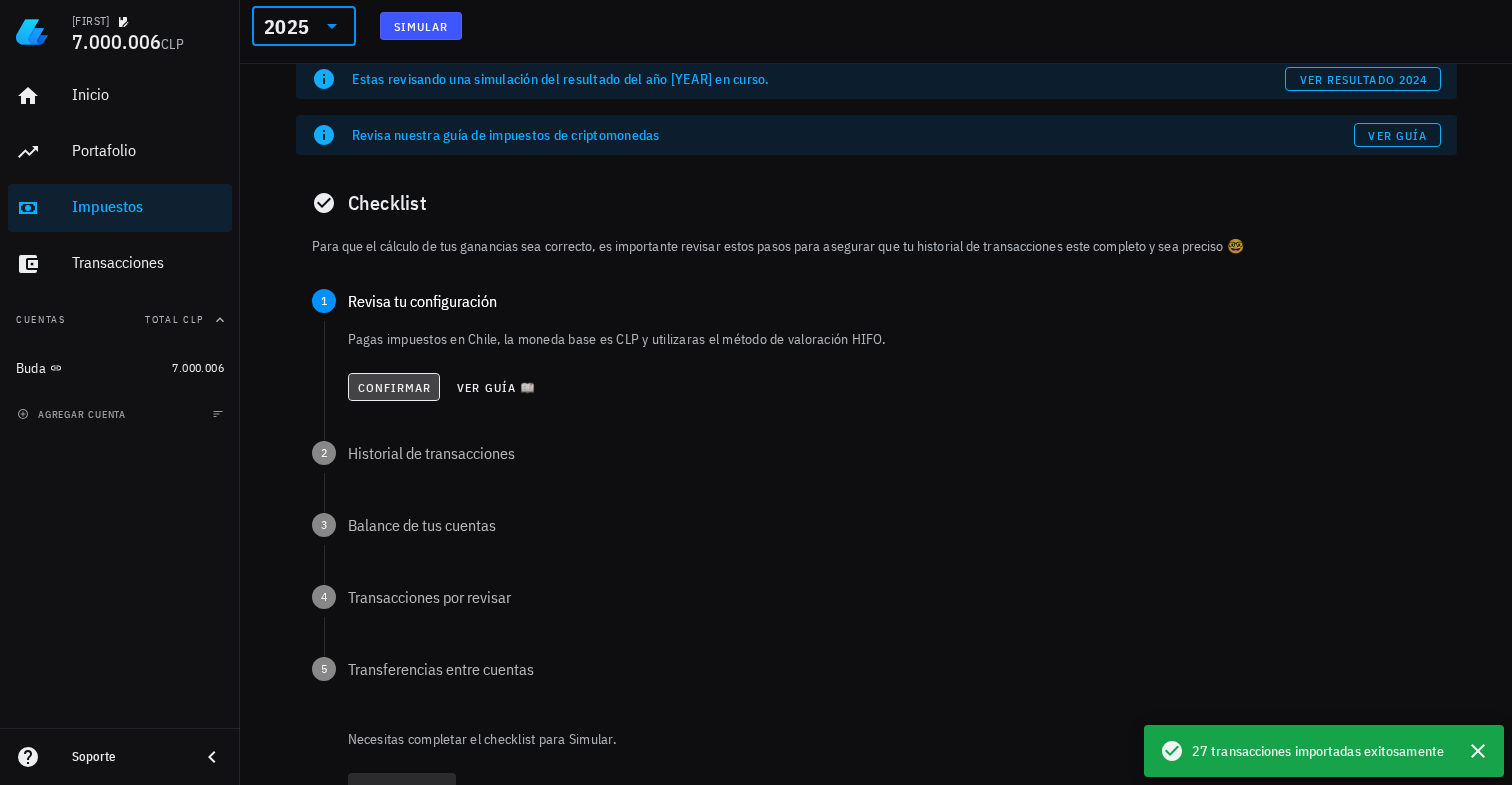 click on "Confirmar" at bounding box center (394, 387) 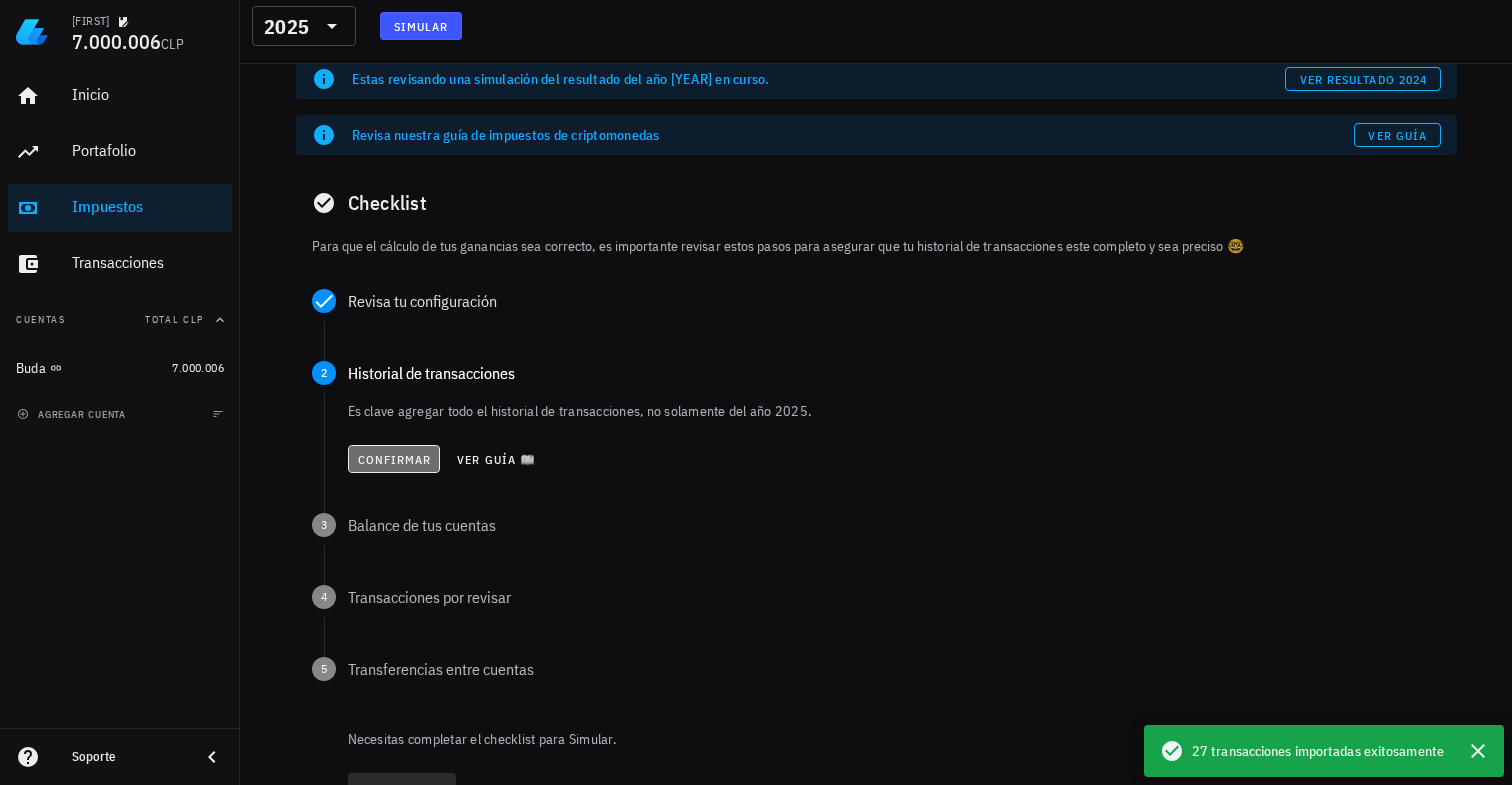 click on "Confirmar" at bounding box center [394, 459] 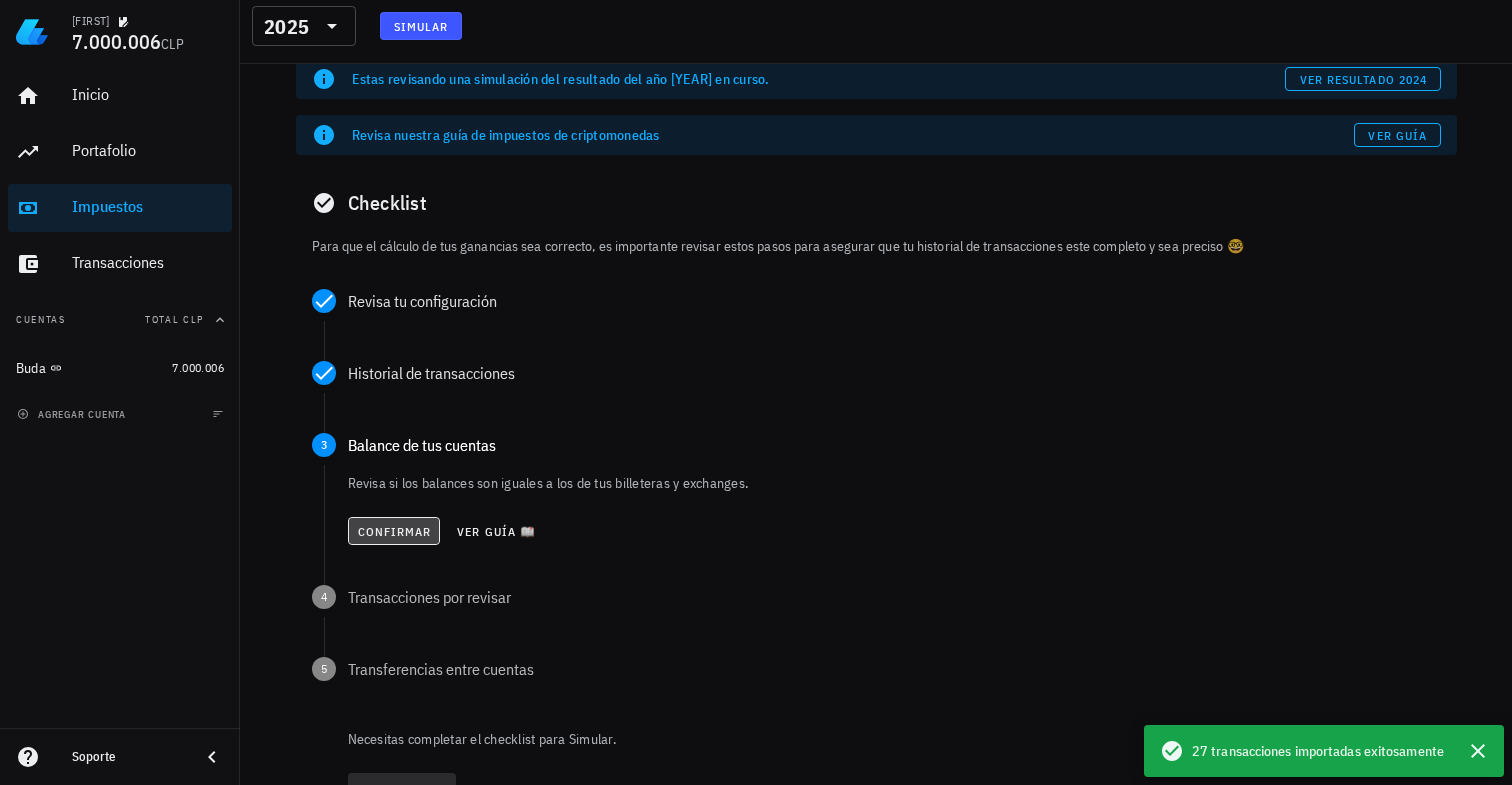 click on "Confirmar" at bounding box center (394, 531) 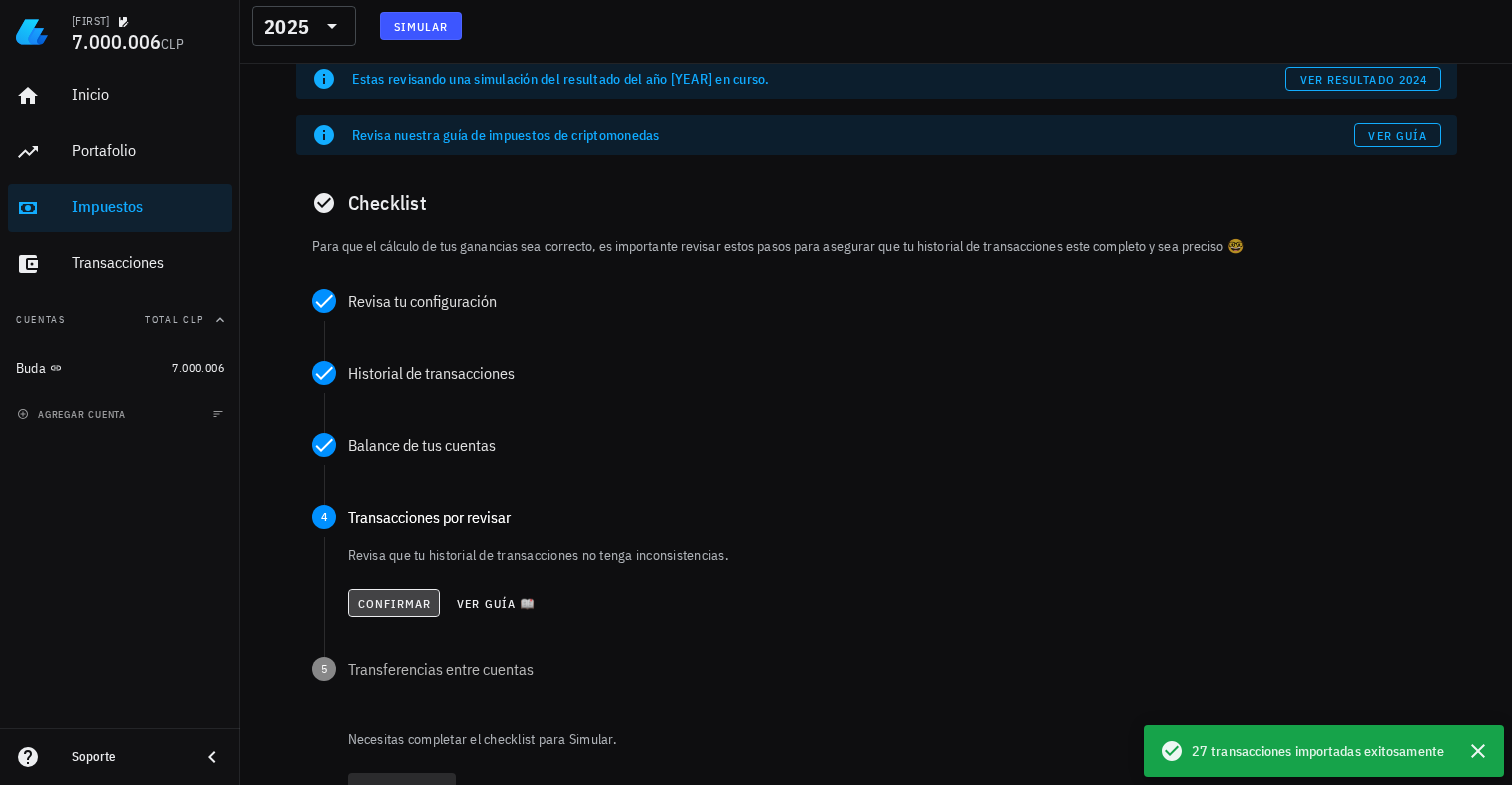 click on "Confirmar" at bounding box center (394, 603) 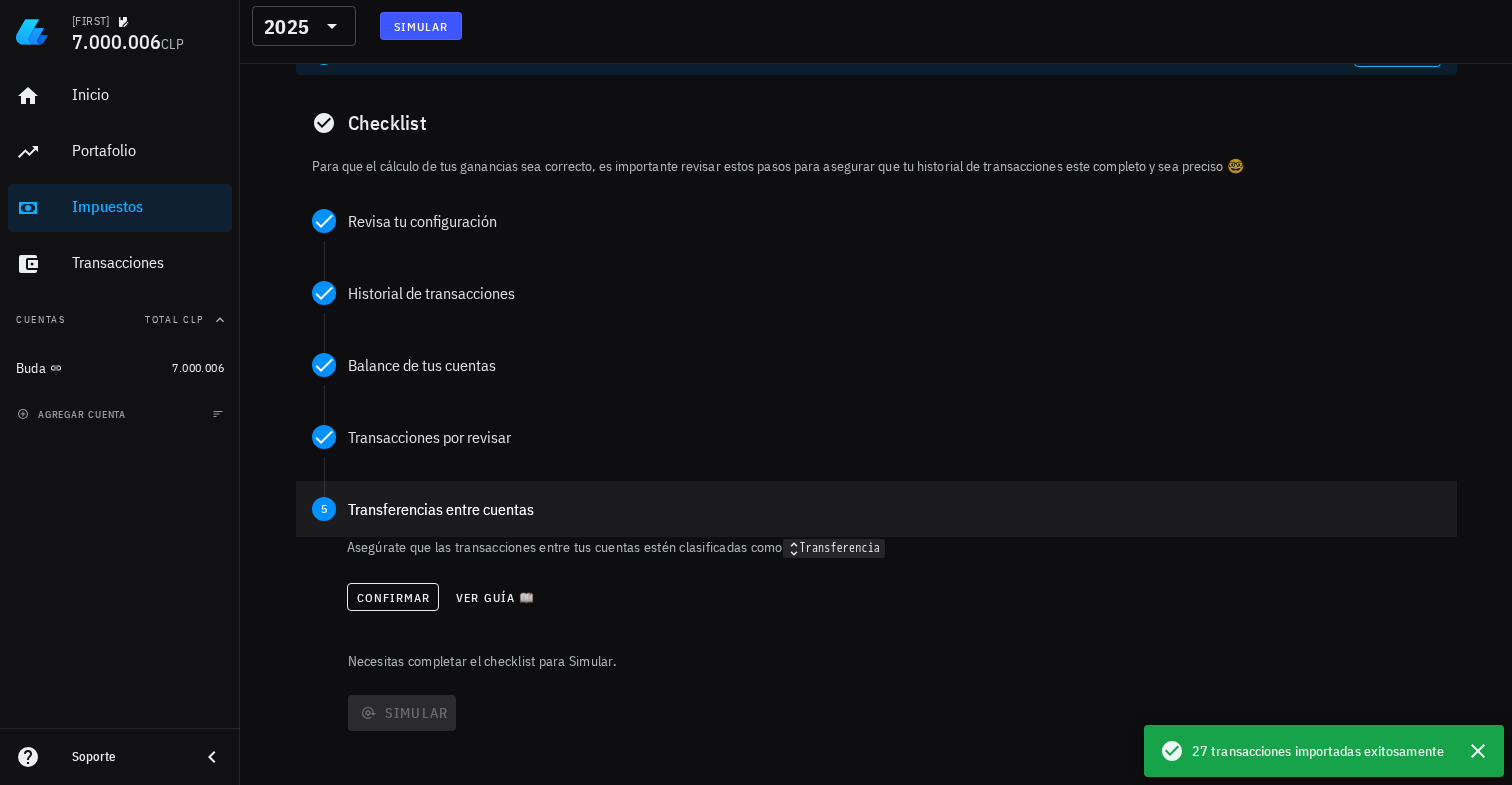 scroll, scrollTop: 174, scrollLeft: 0, axis: vertical 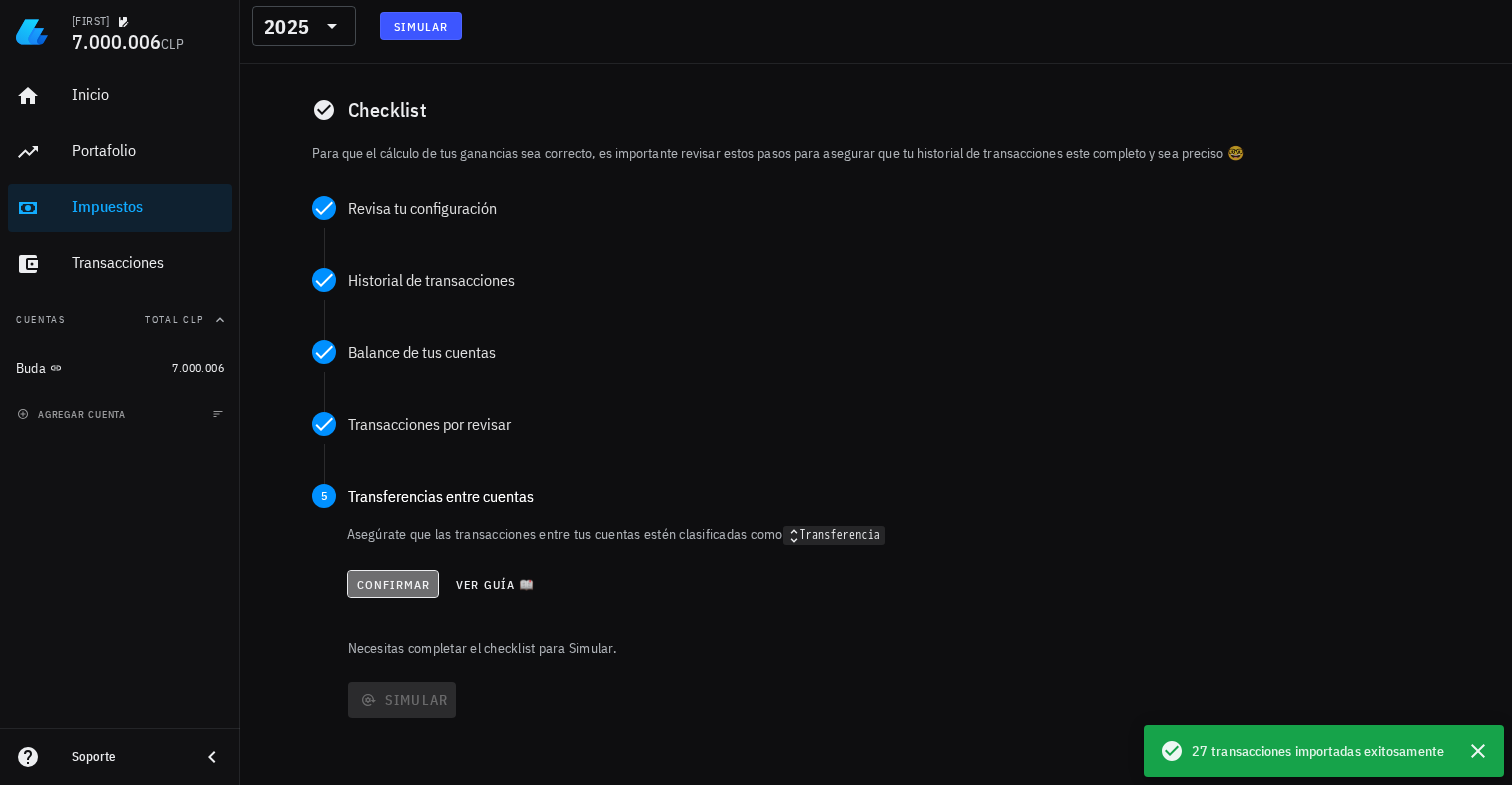 click on "Confirmar" at bounding box center [393, 584] 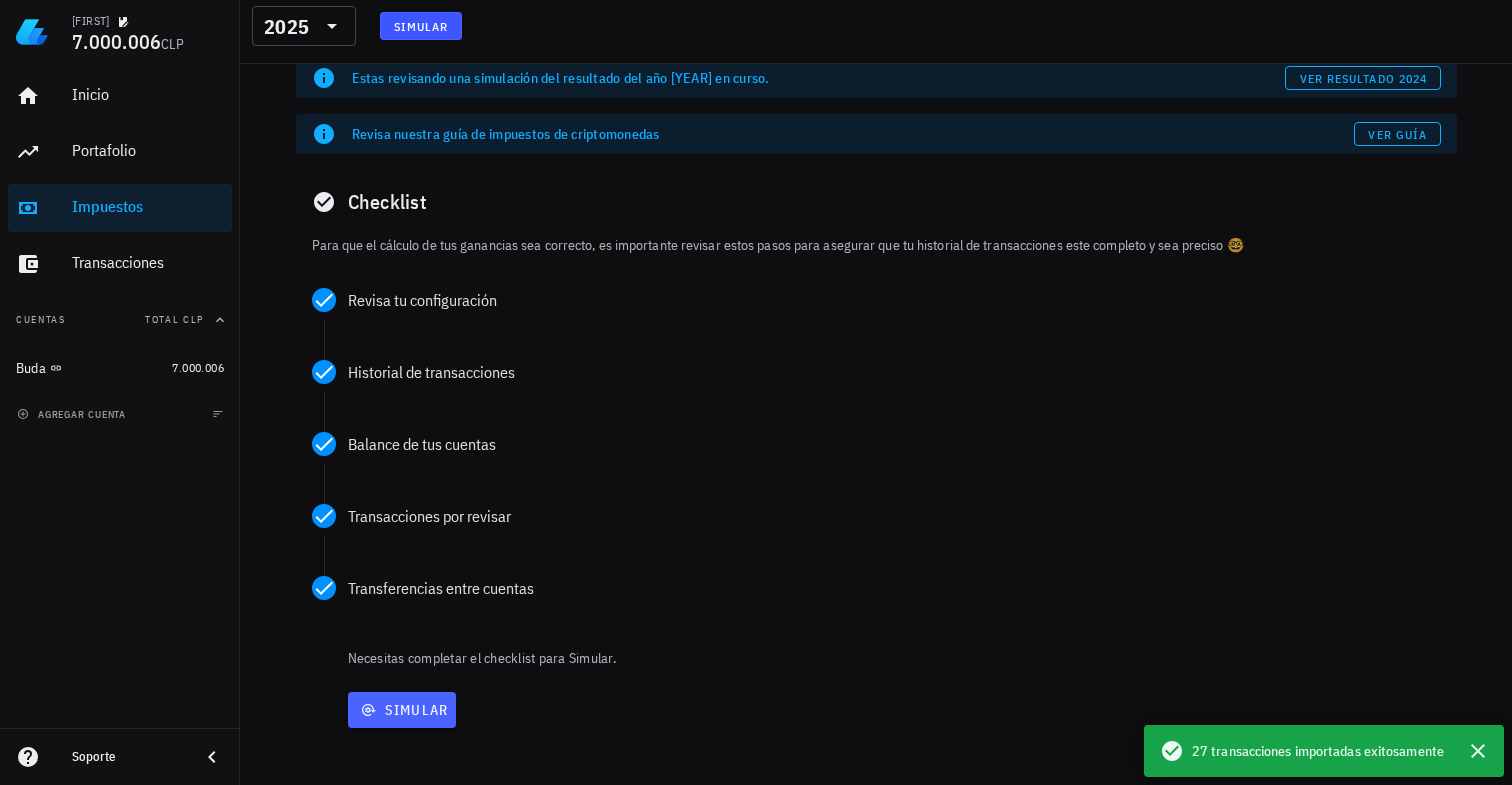 scroll, scrollTop: 83, scrollLeft: 0, axis: vertical 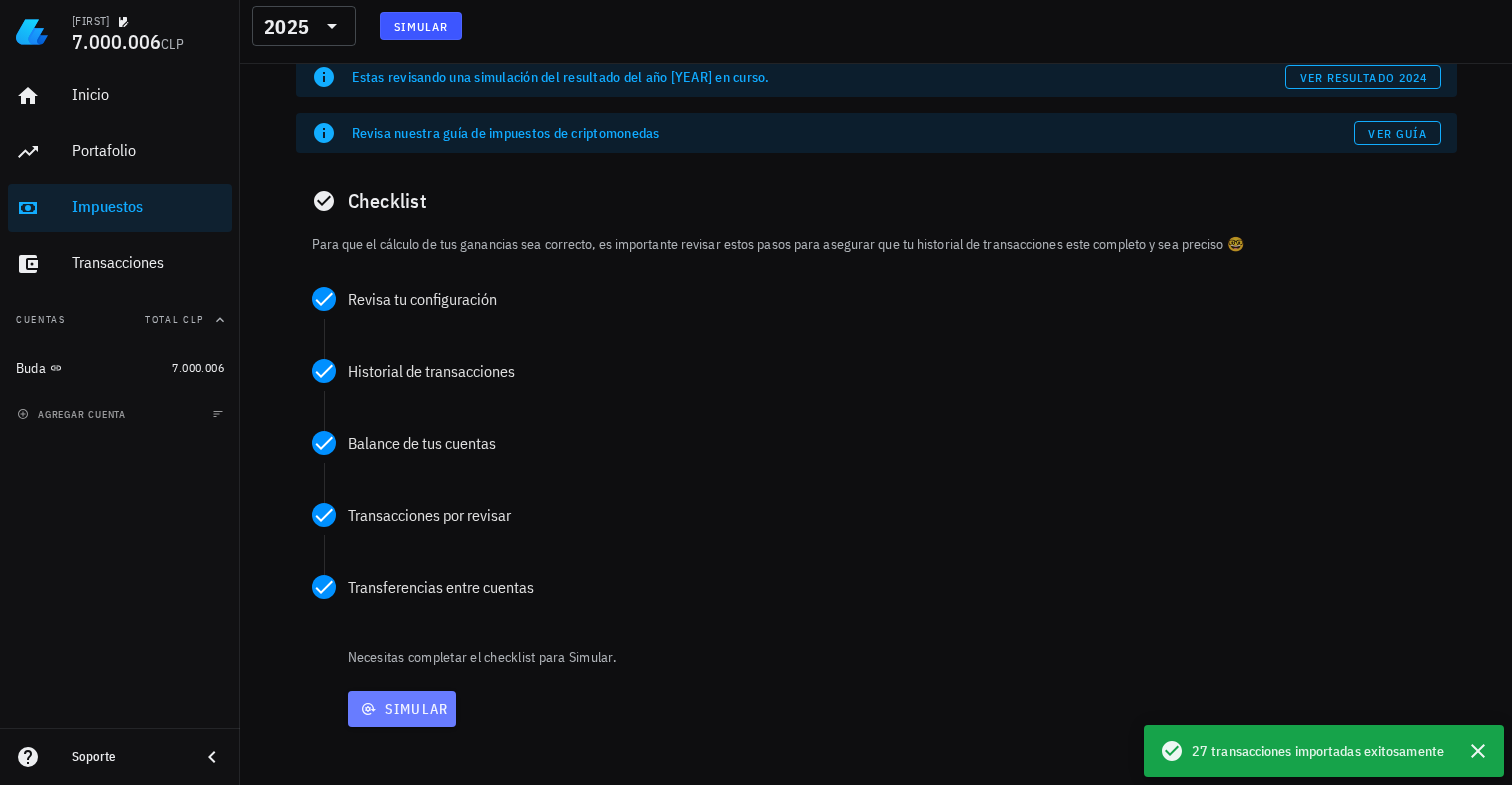 click on "Simular" at bounding box center [402, 709] 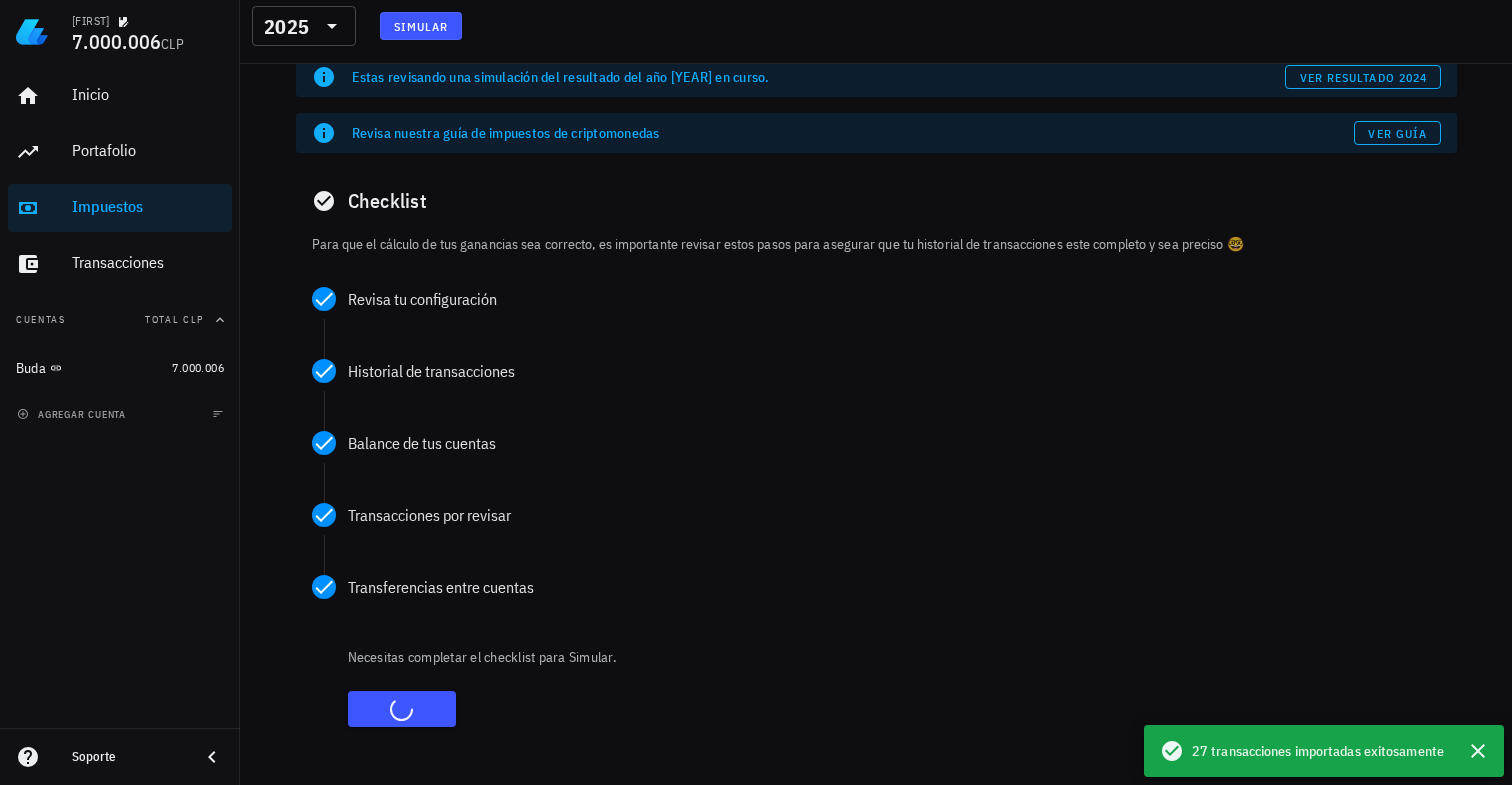scroll, scrollTop: 0, scrollLeft: 0, axis: both 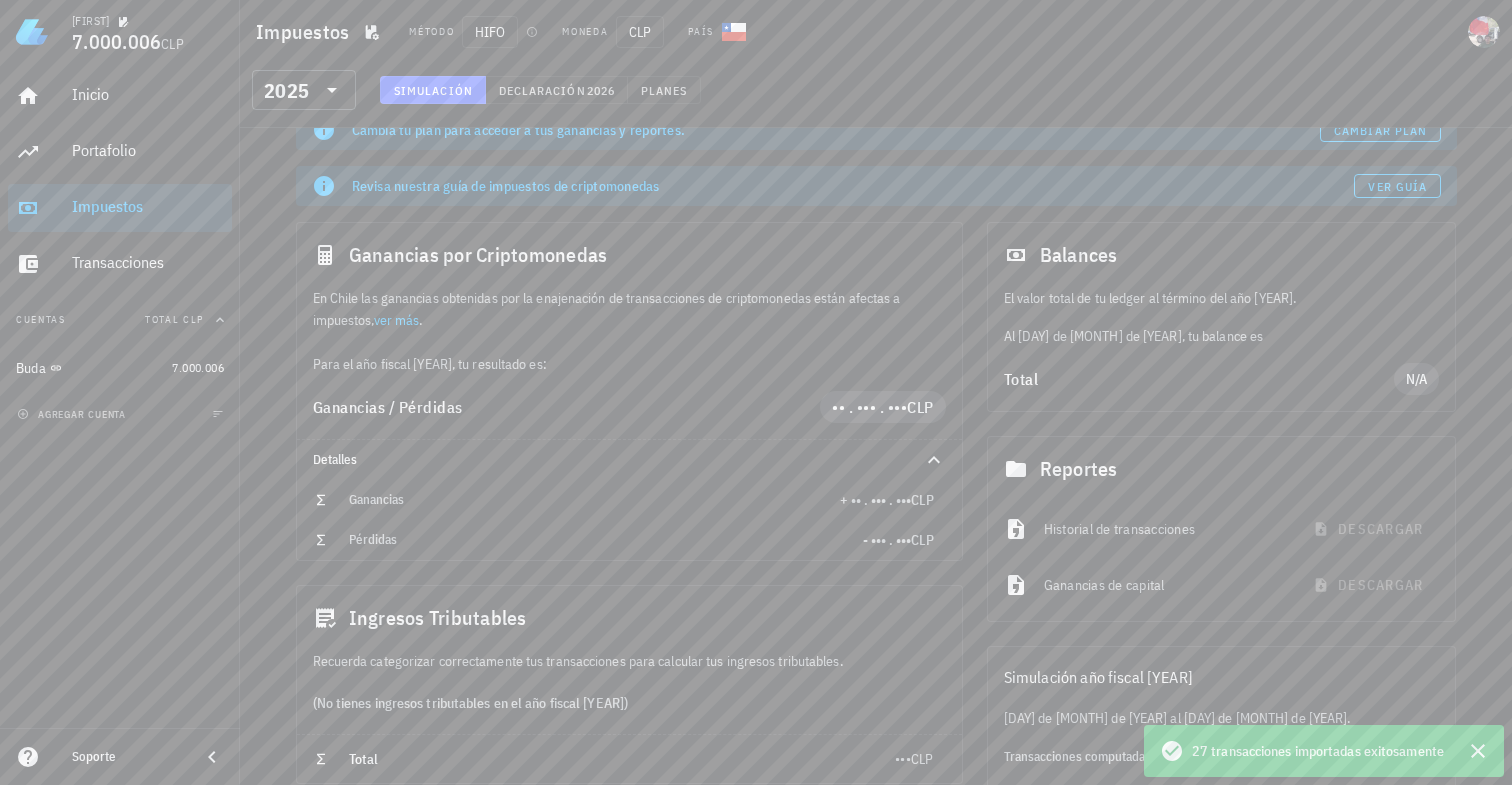 click on "Cambiar plan" at bounding box center [995, 419] 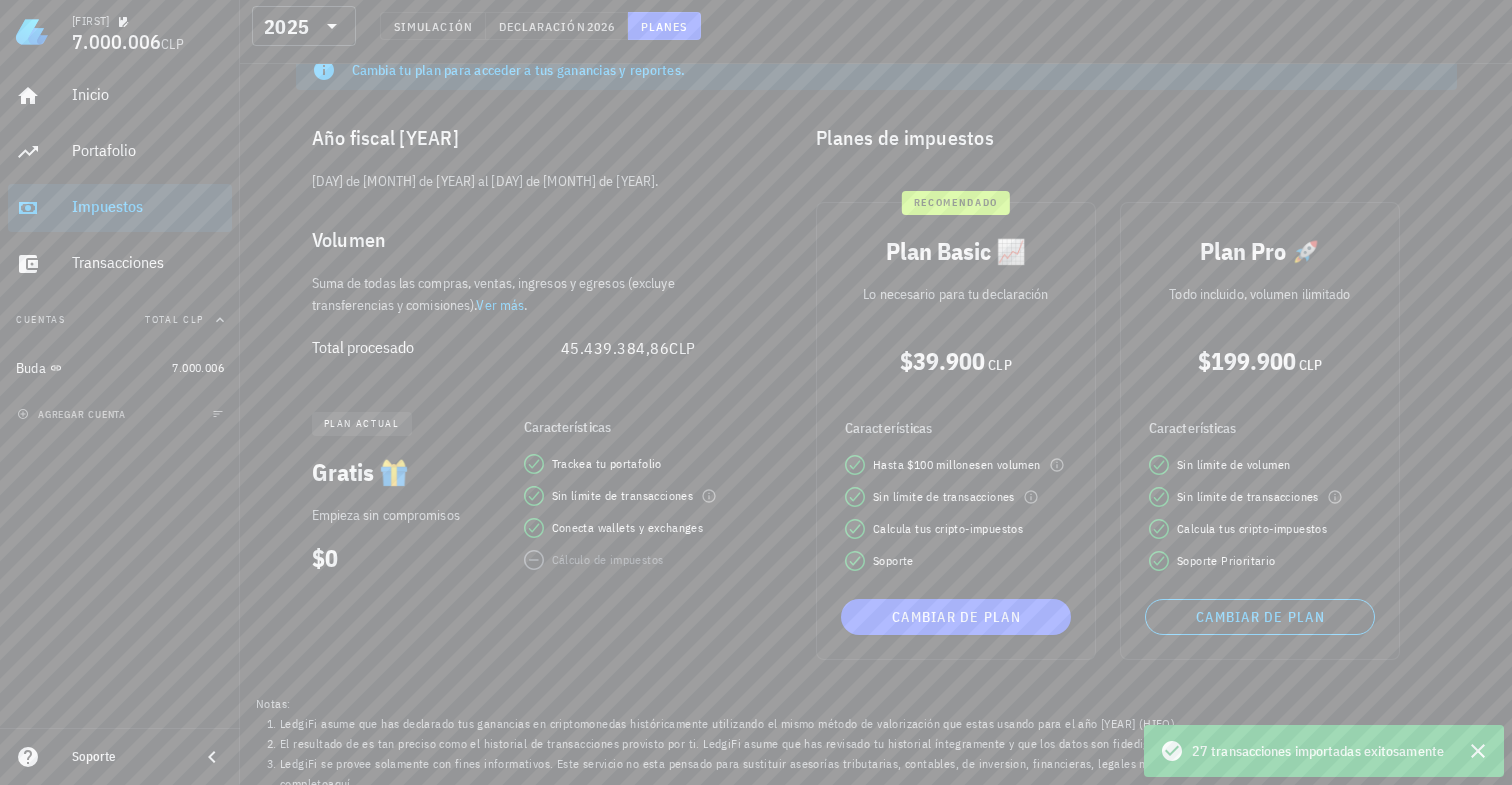 scroll, scrollTop: 161, scrollLeft: 0, axis: vertical 